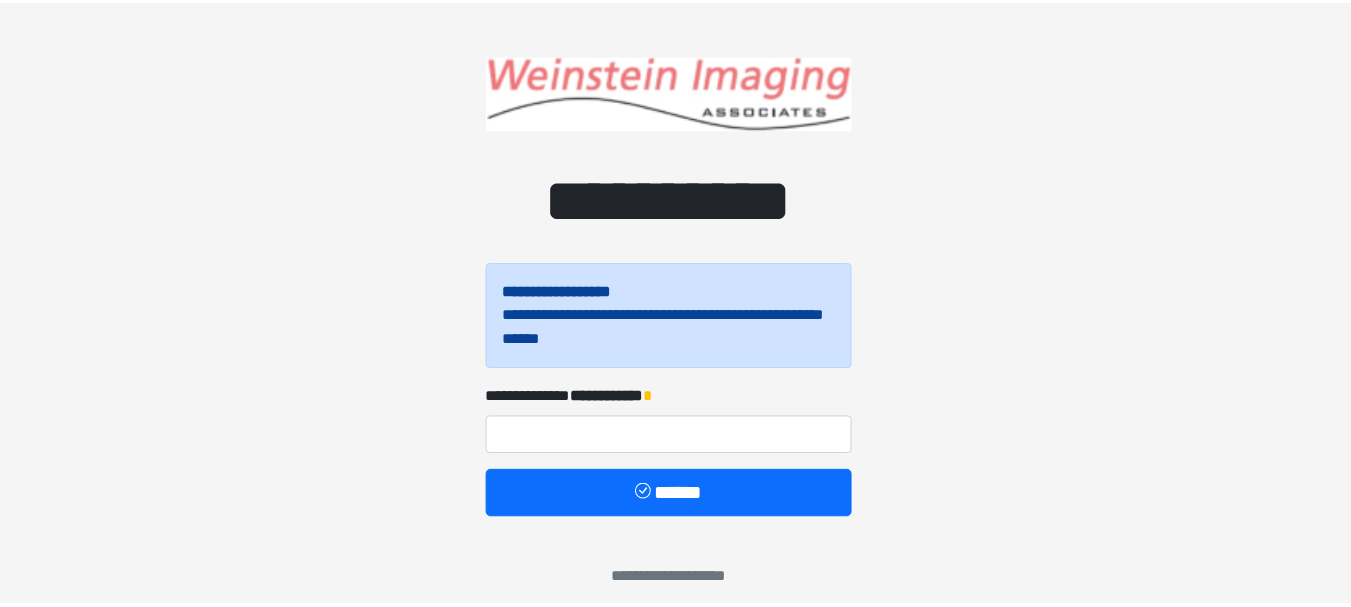 scroll, scrollTop: 0, scrollLeft: 0, axis: both 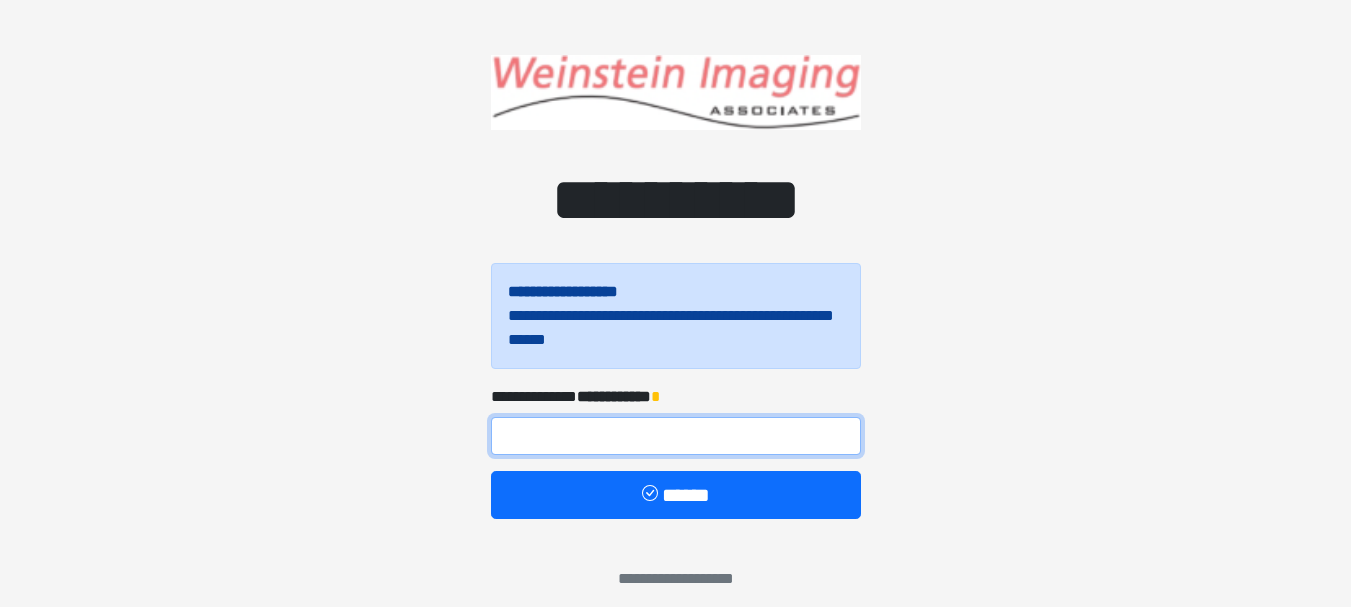 click at bounding box center (676, 436) 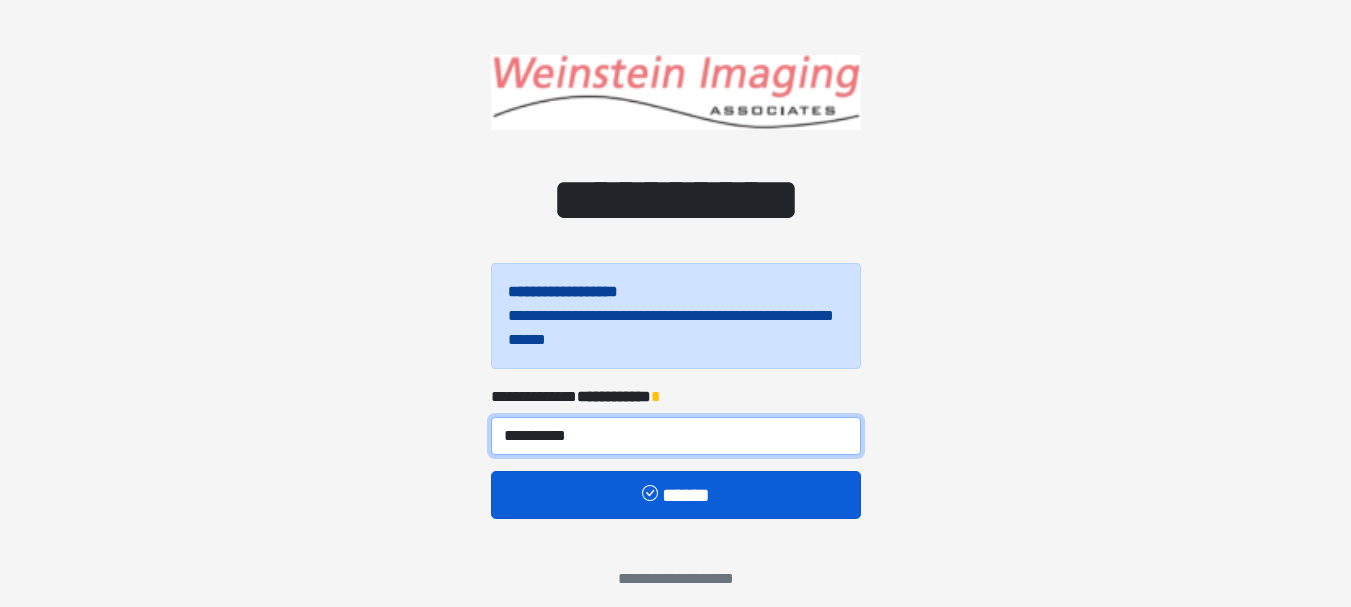 type on "**********" 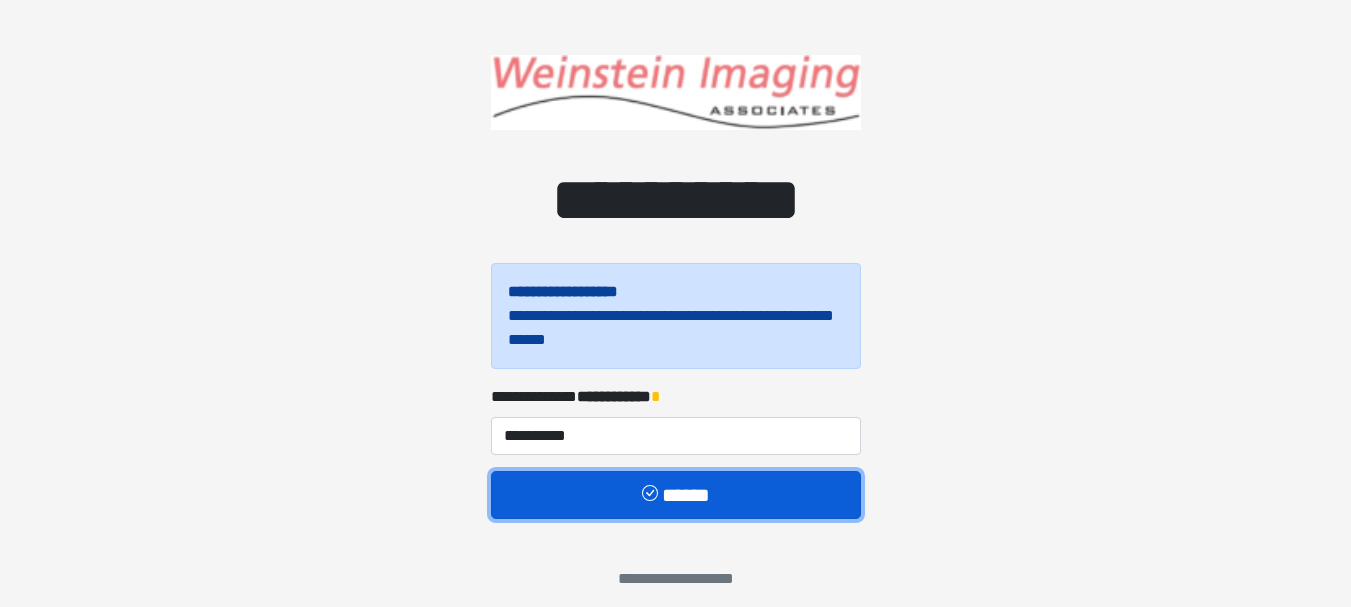 click on "******" at bounding box center [676, 495] 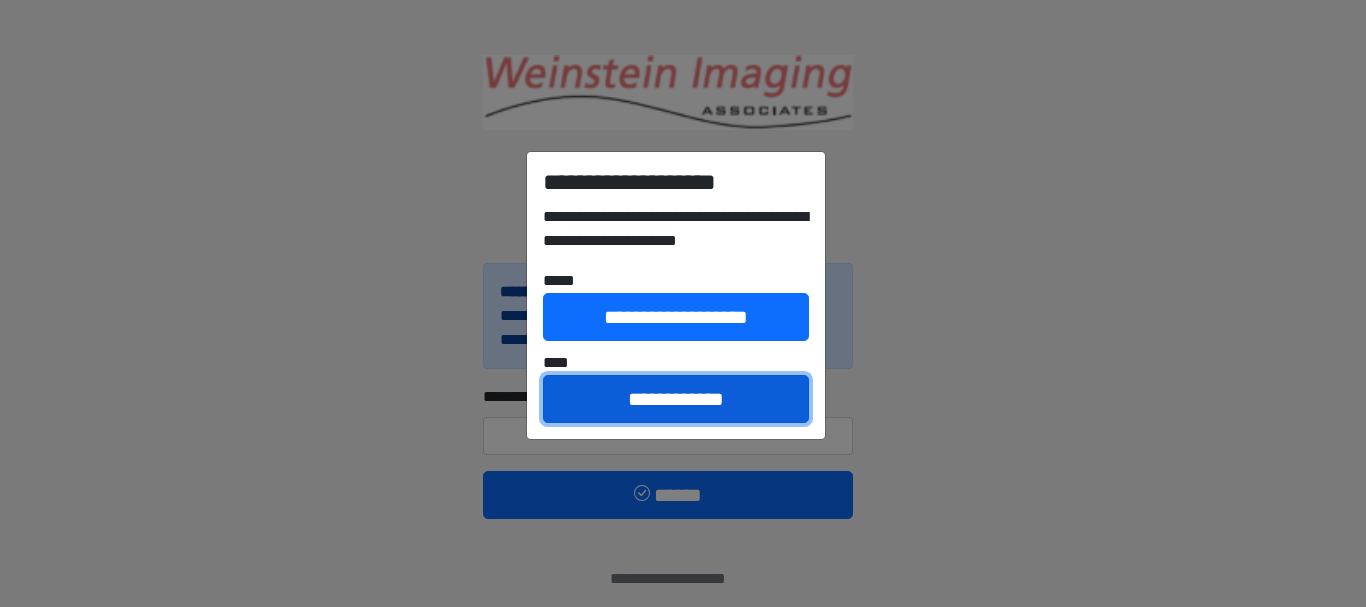 click on "**********" at bounding box center [676, 399] 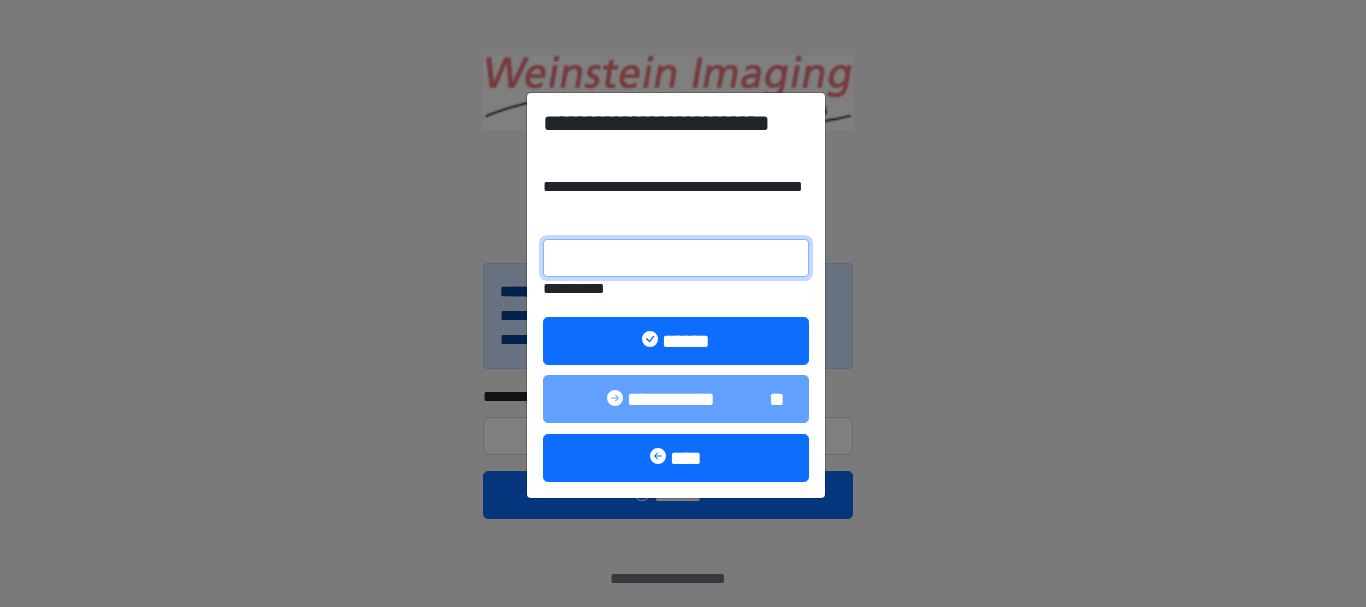 click on "**********" at bounding box center [676, 258] 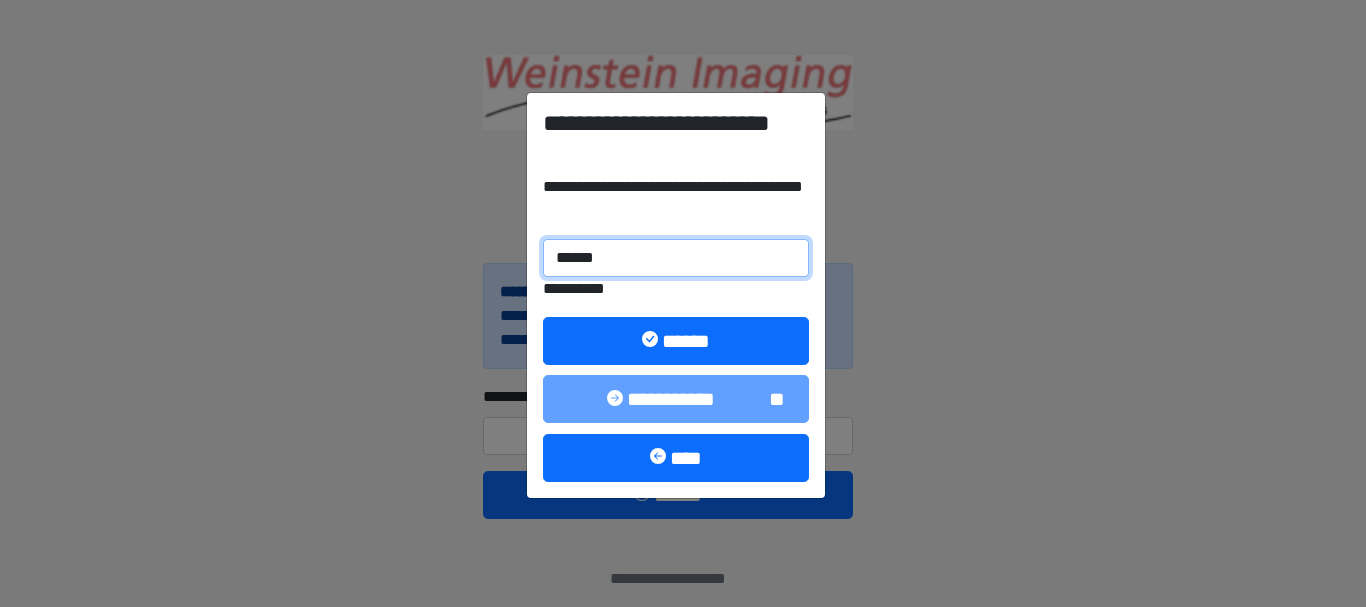 type on "******" 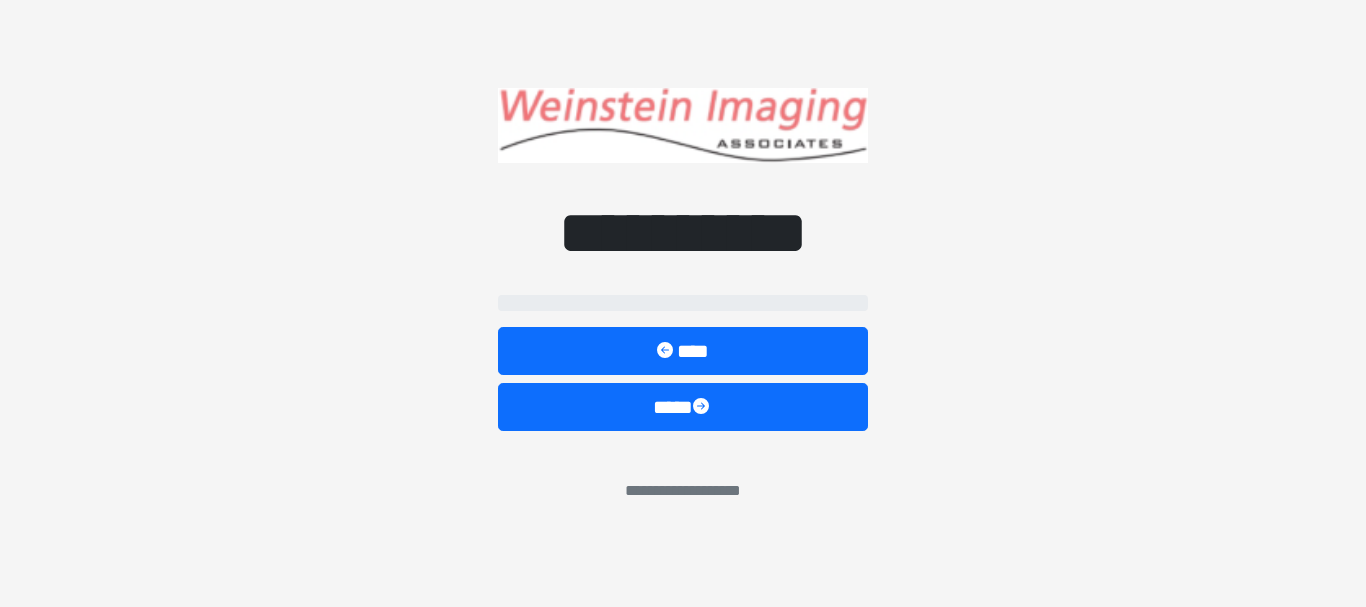 select on "*****" 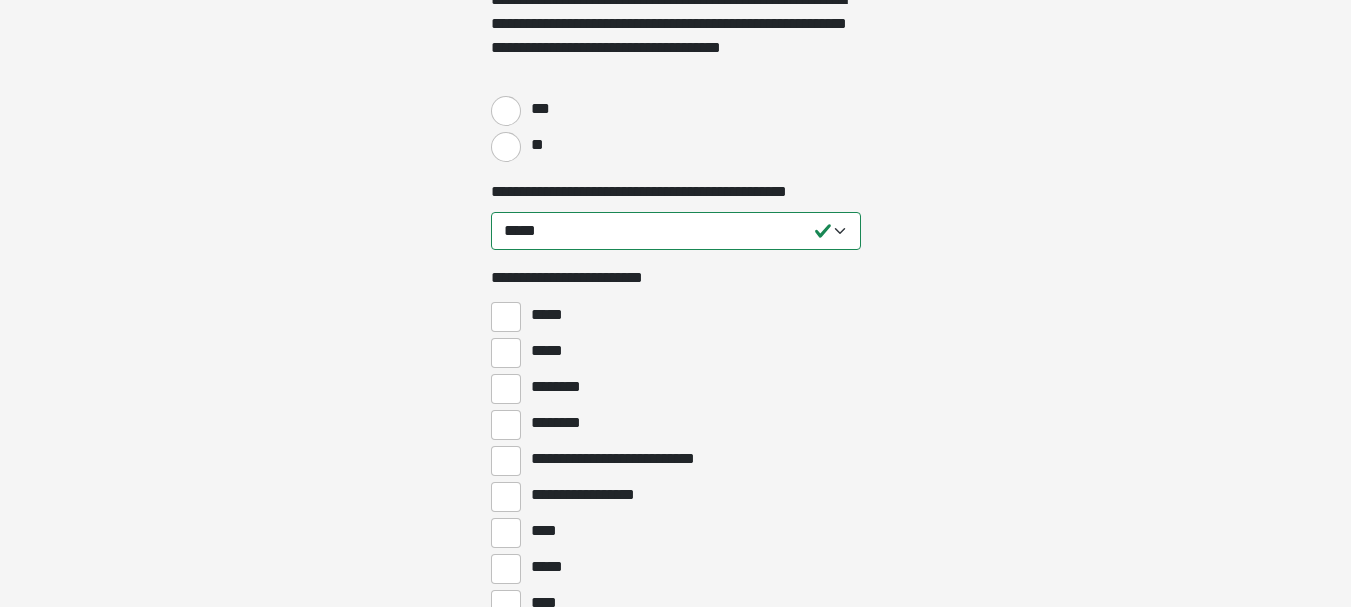 scroll, scrollTop: 567, scrollLeft: 0, axis: vertical 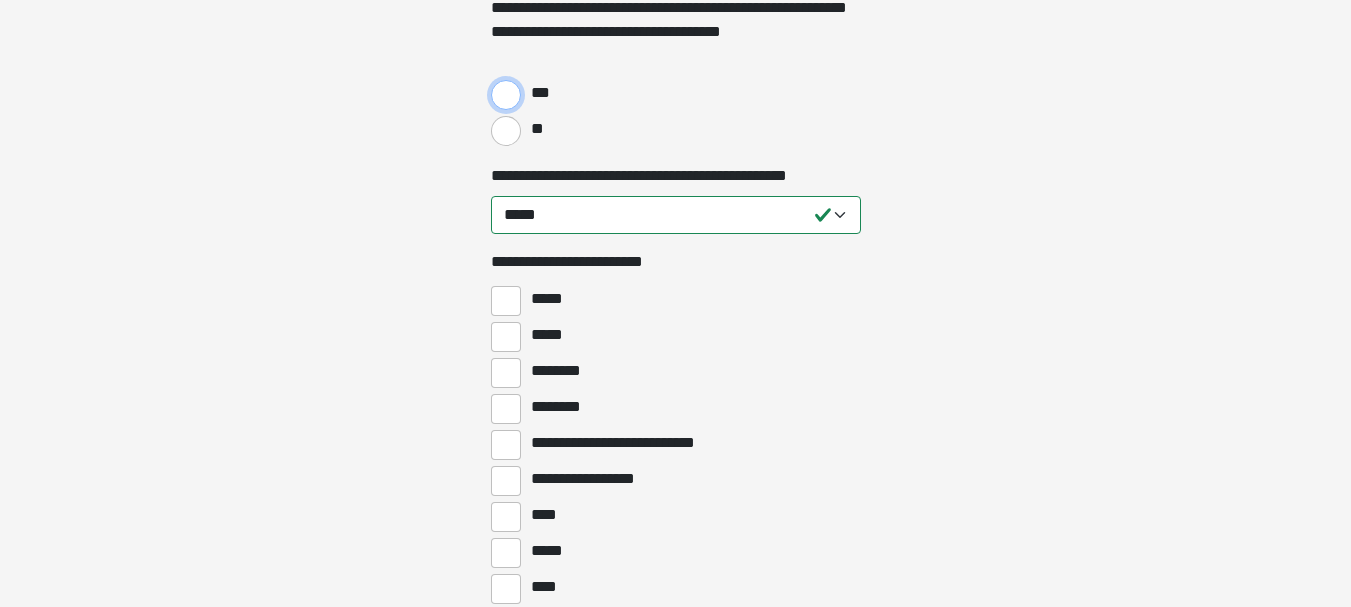 click on "***" at bounding box center [506, 95] 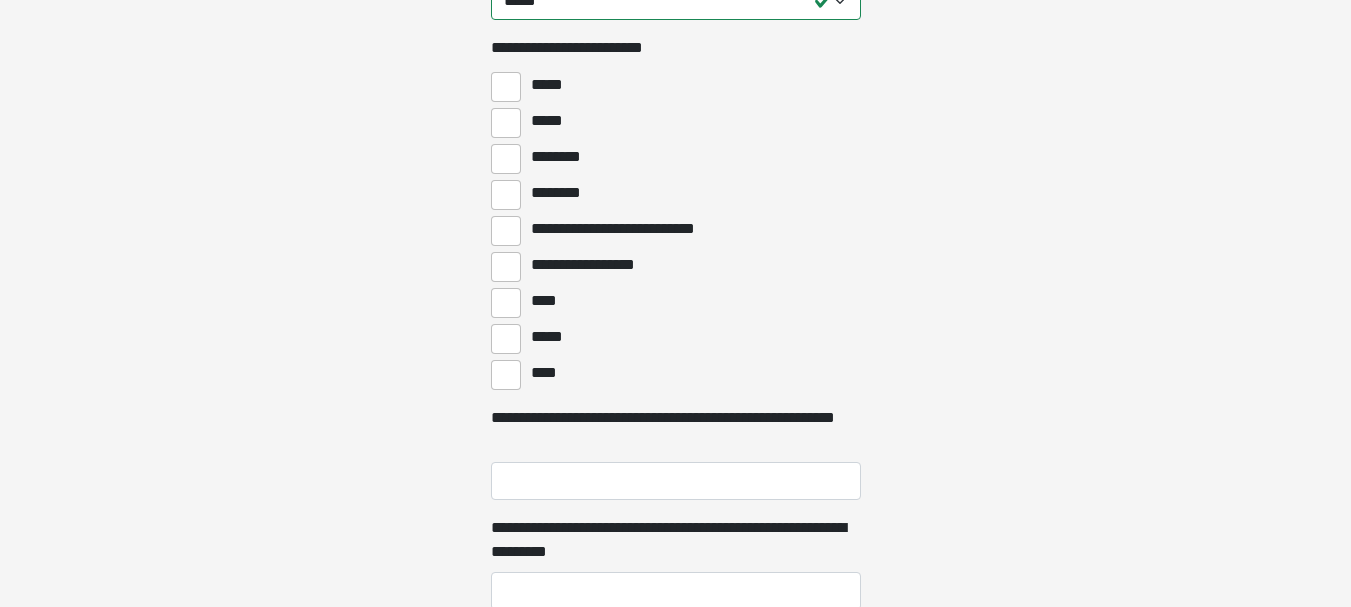 scroll, scrollTop: 900, scrollLeft: 0, axis: vertical 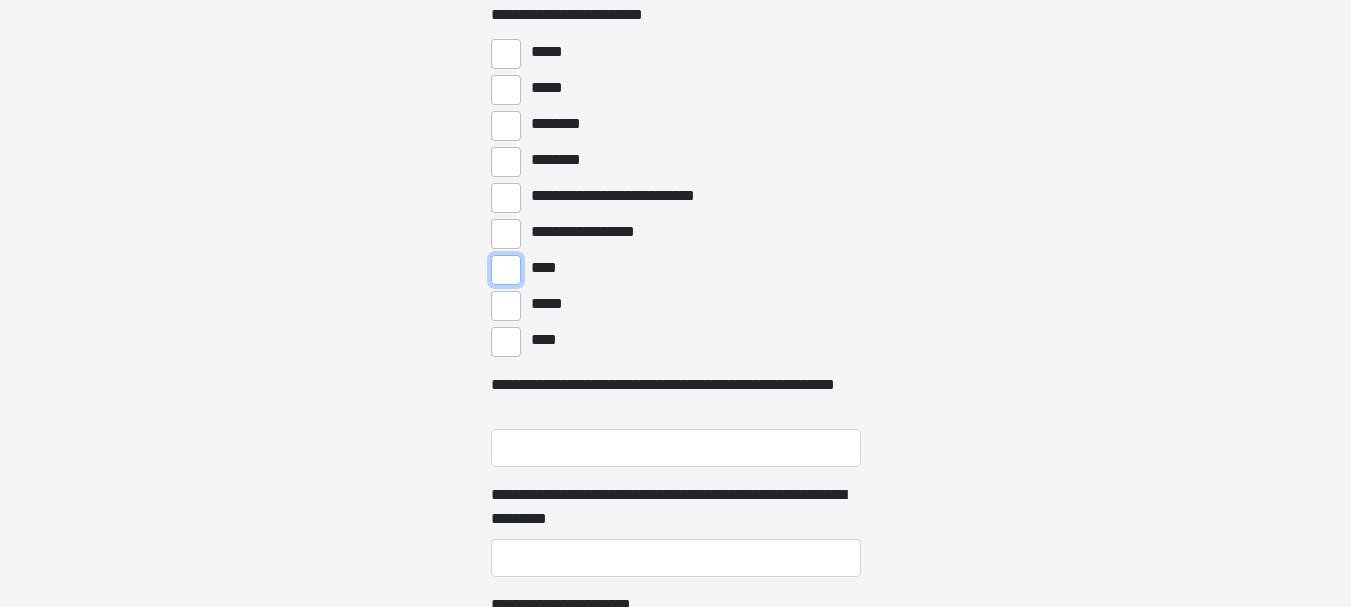 click on "****" at bounding box center (506, 270) 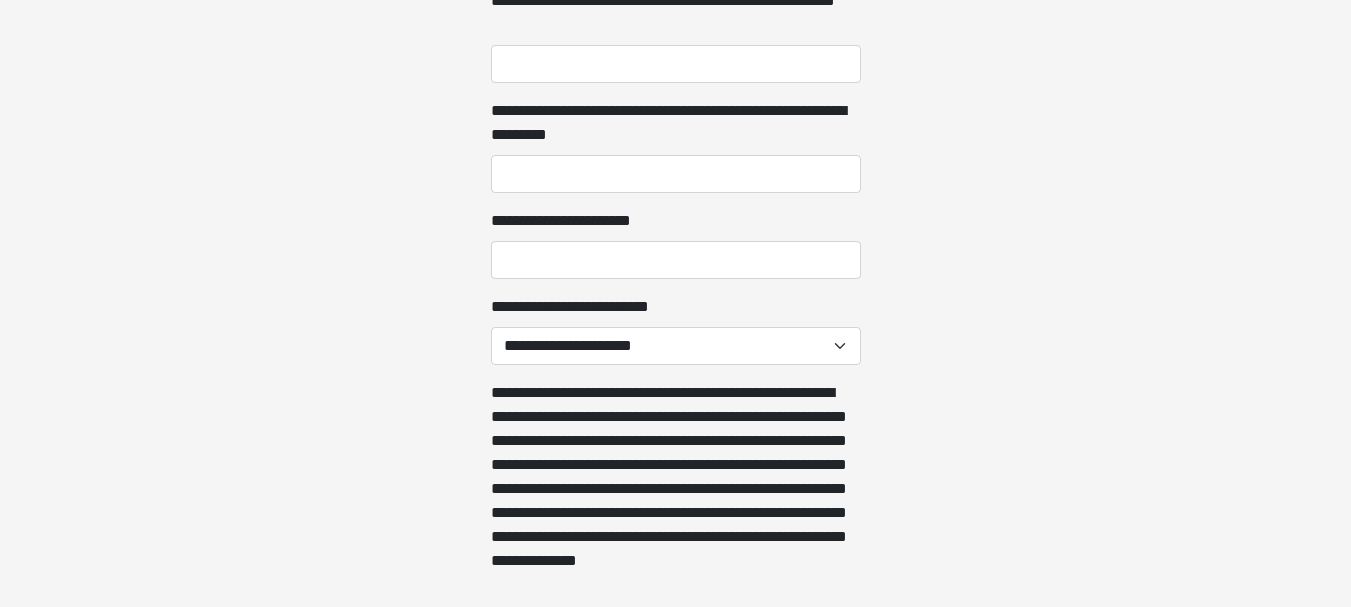 scroll, scrollTop: 1287, scrollLeft: 0, axis: vertical 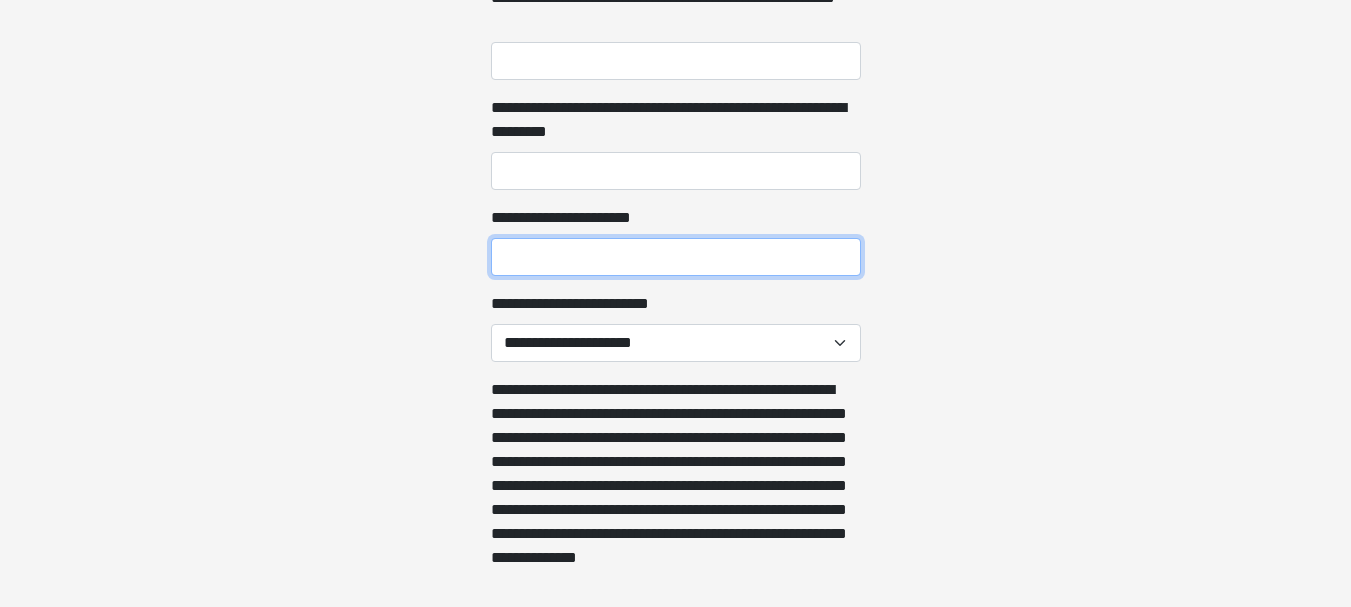 click on "**********" at bounding box center [676, 257] 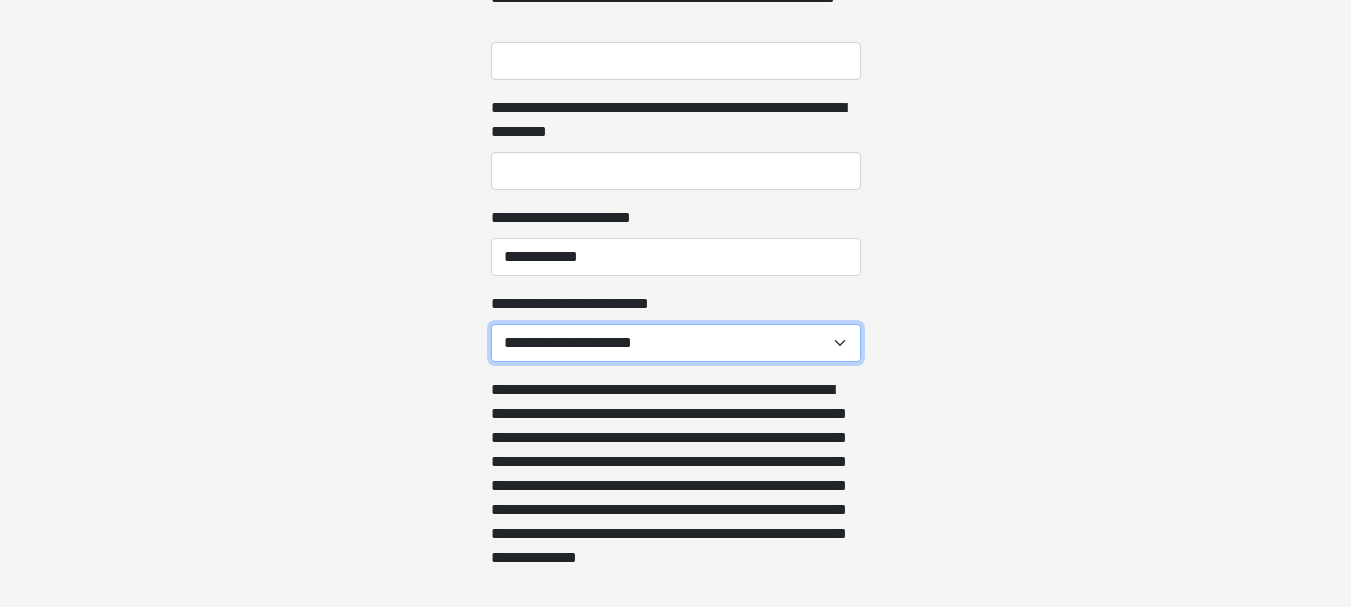 click on "**********" at bounding box center [676, 343] 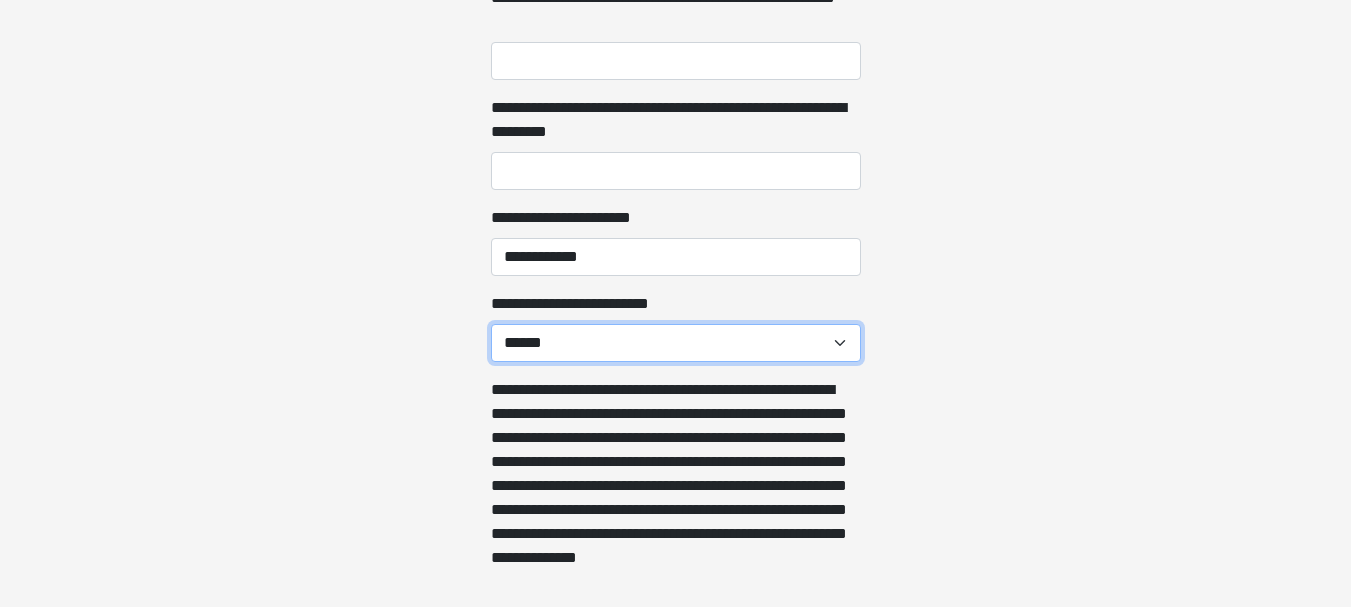 click on "**********" at bounding box center [676, 343] 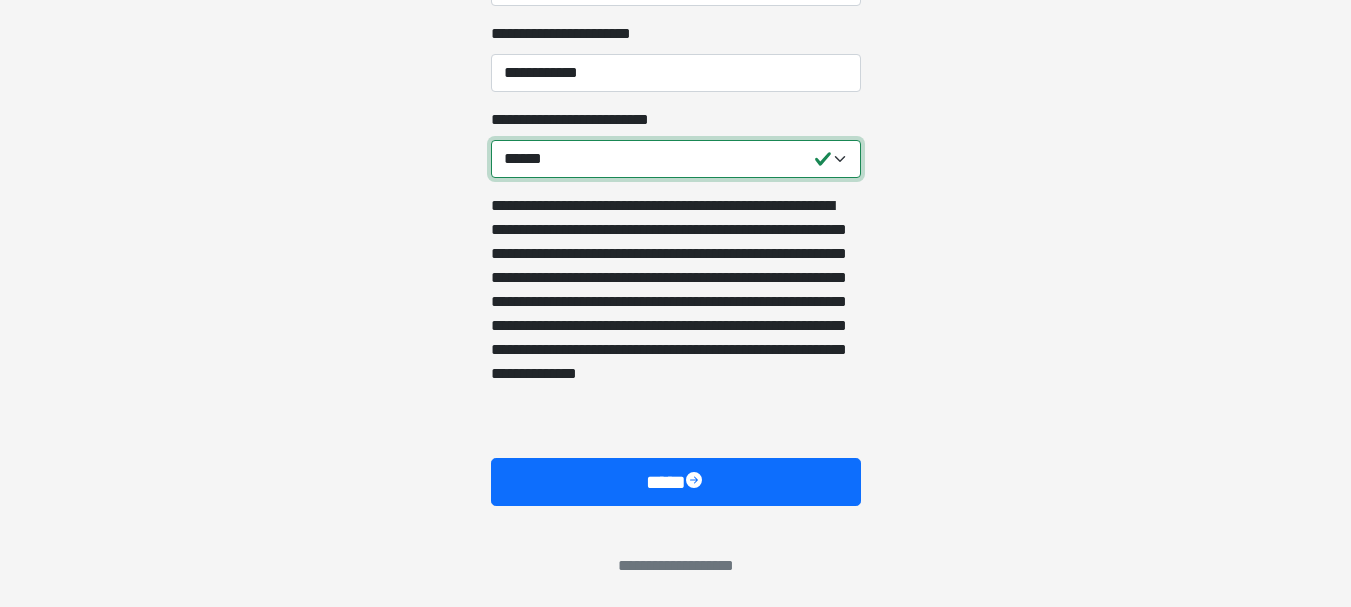 scroll, scrollTop: 1473, scrollLeft: 0, axis: vertical 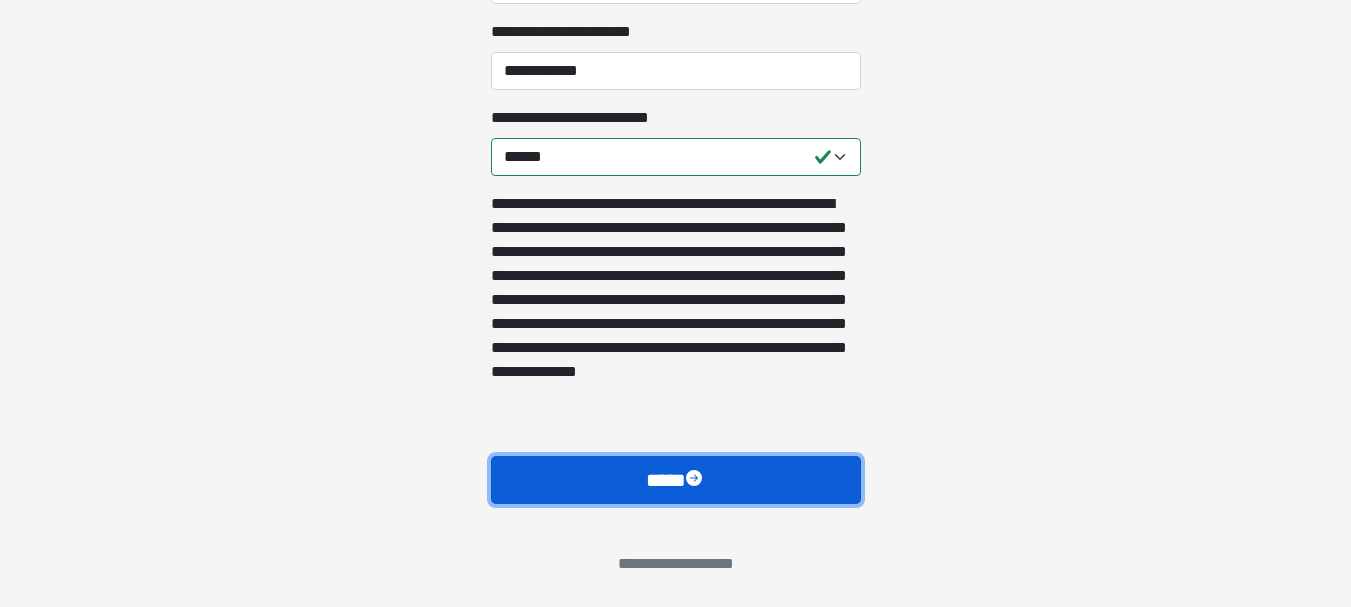click on "****" at bounding box center [676, 480] 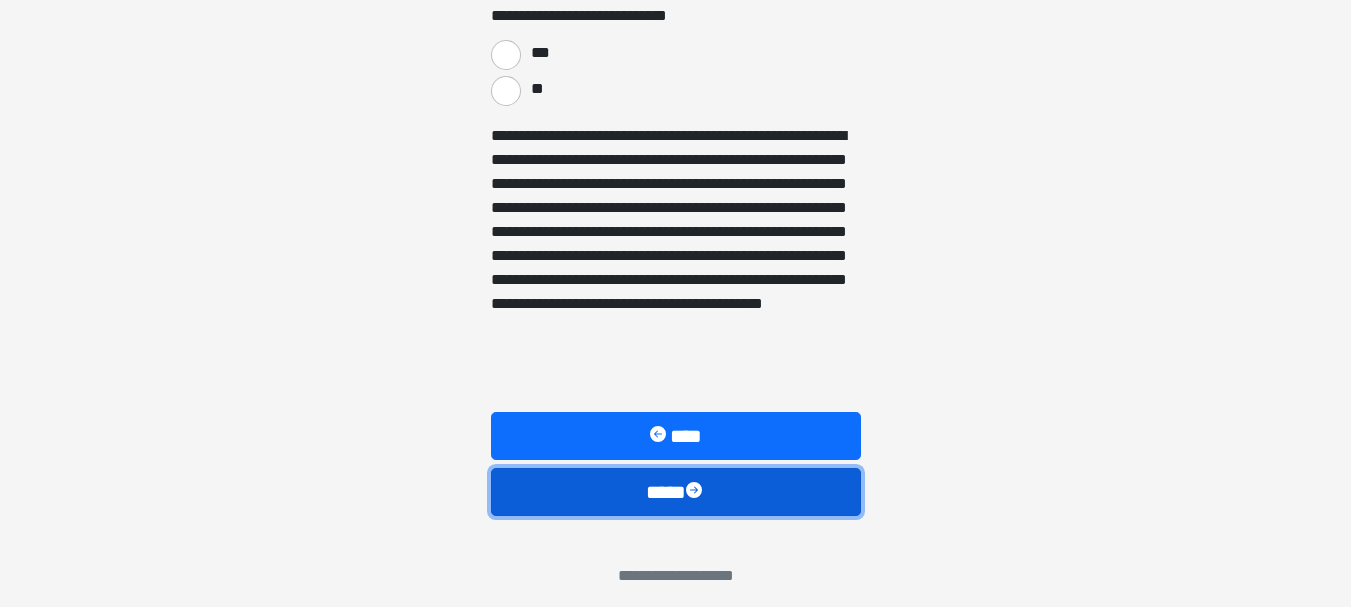 scroll, scrollTop: 3527, scrollLeft: 0, axis: vertical 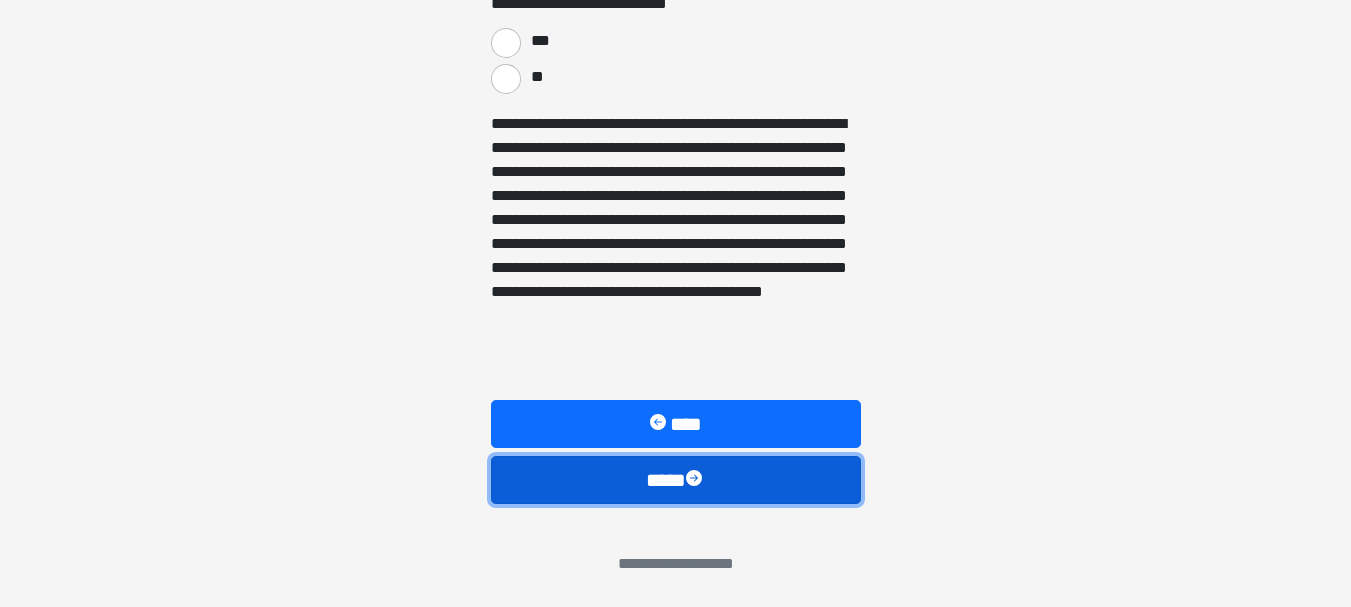 click on "****" at bounding box center [676, 480] 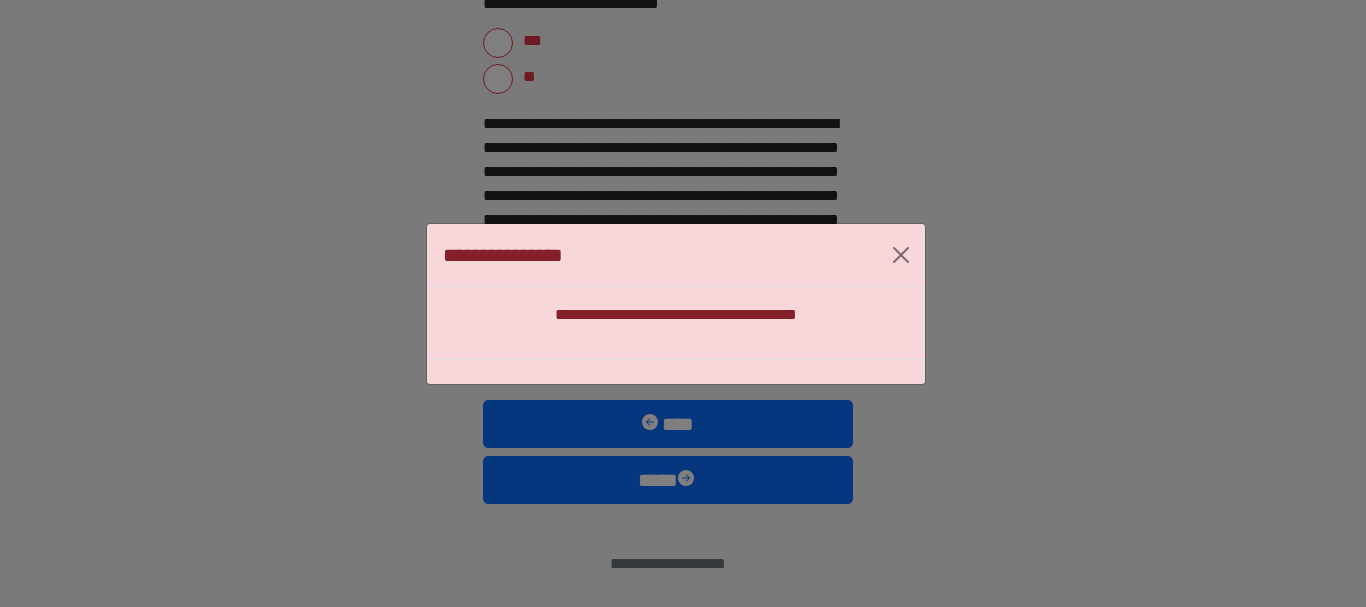click on "**********" at bounding box center [683, 303] 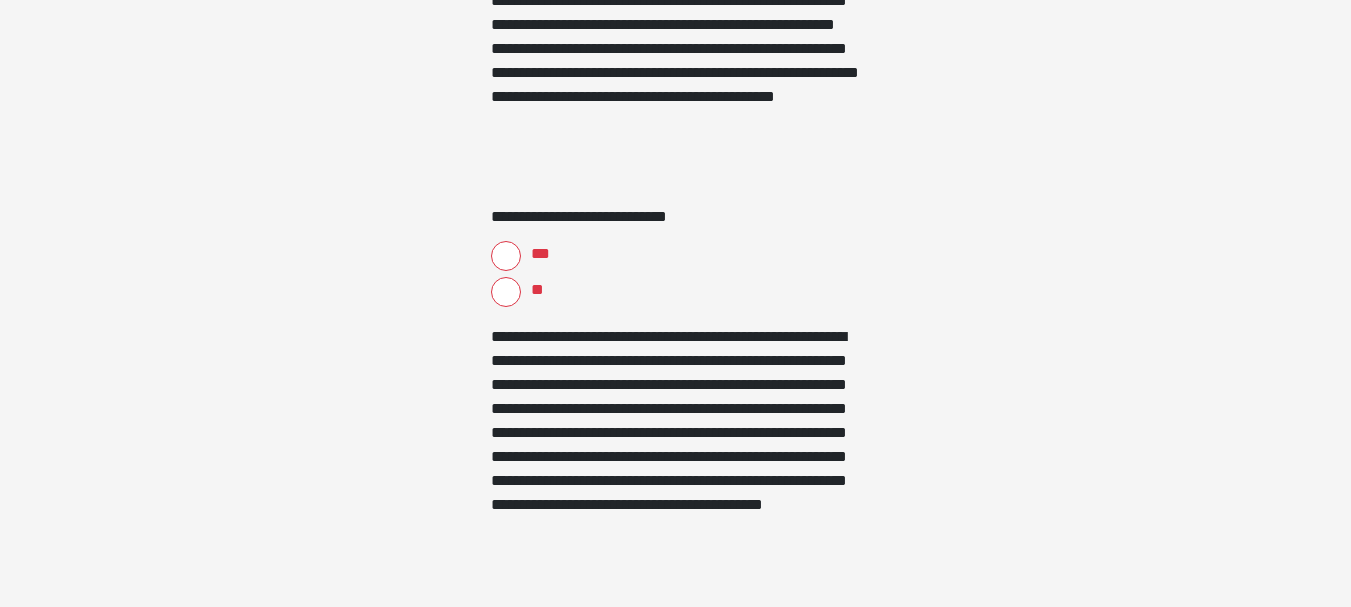 scroll, scrollTop: 3294, scrollLeft: 0, axis: vertical 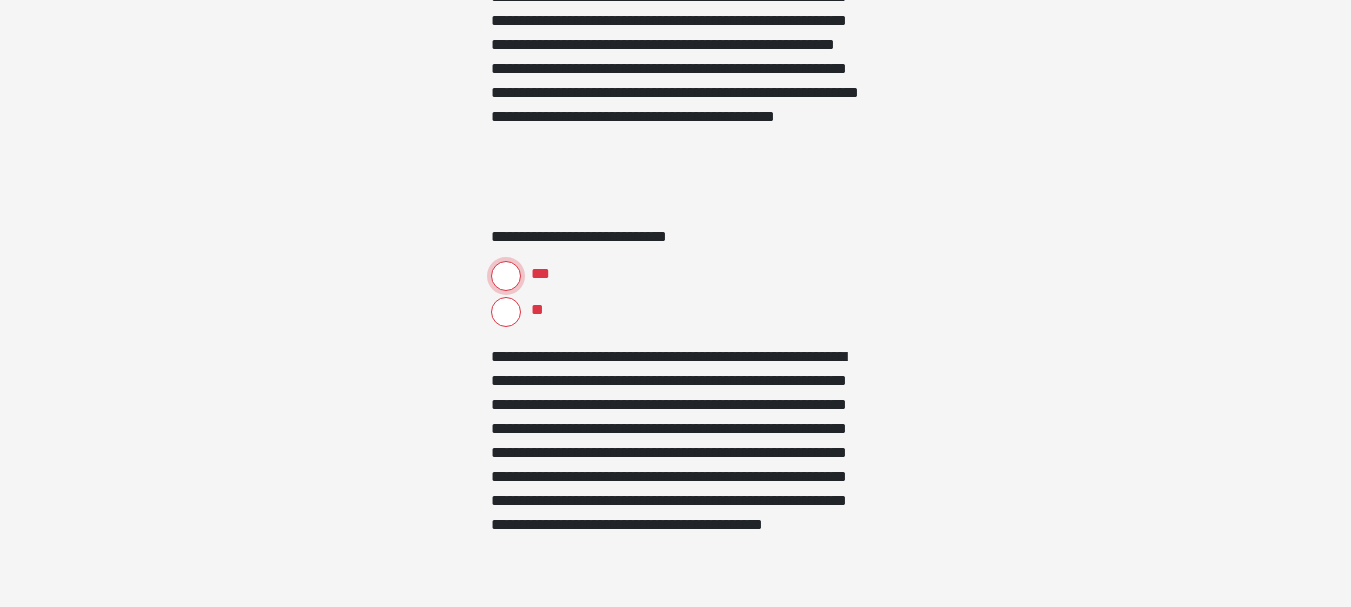 click on "***" at bounding box center (506, 276) 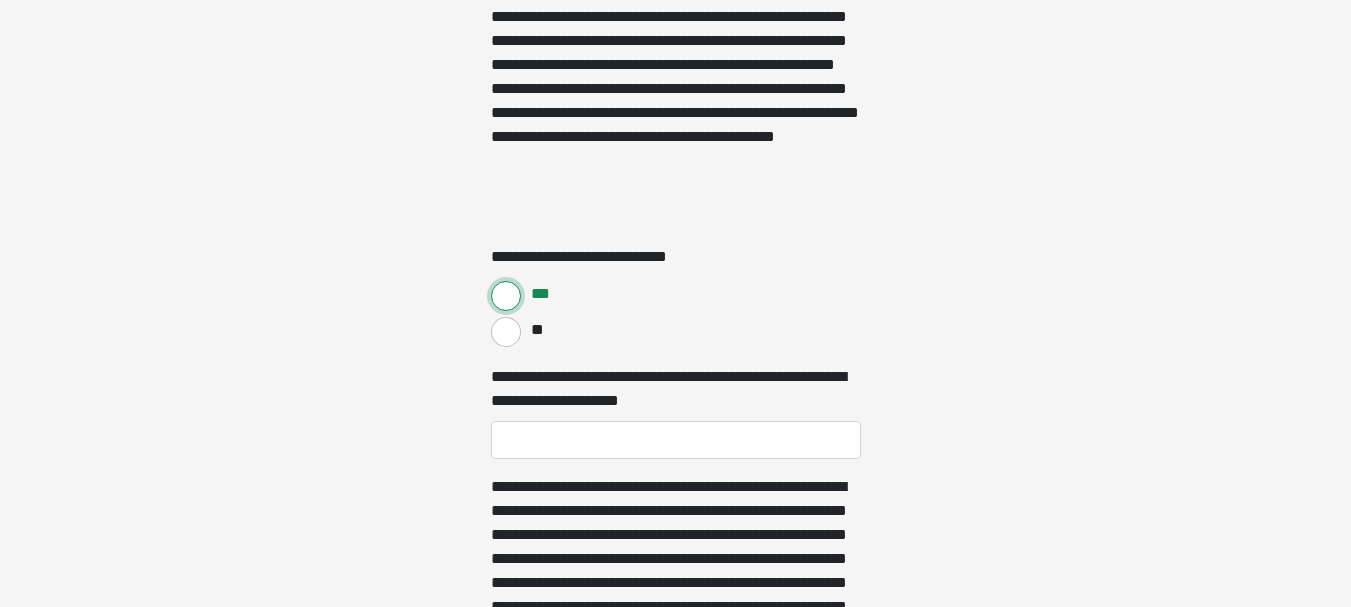 scroll, scrollTop: 3307, scrollLeft: 0, axis: vertical 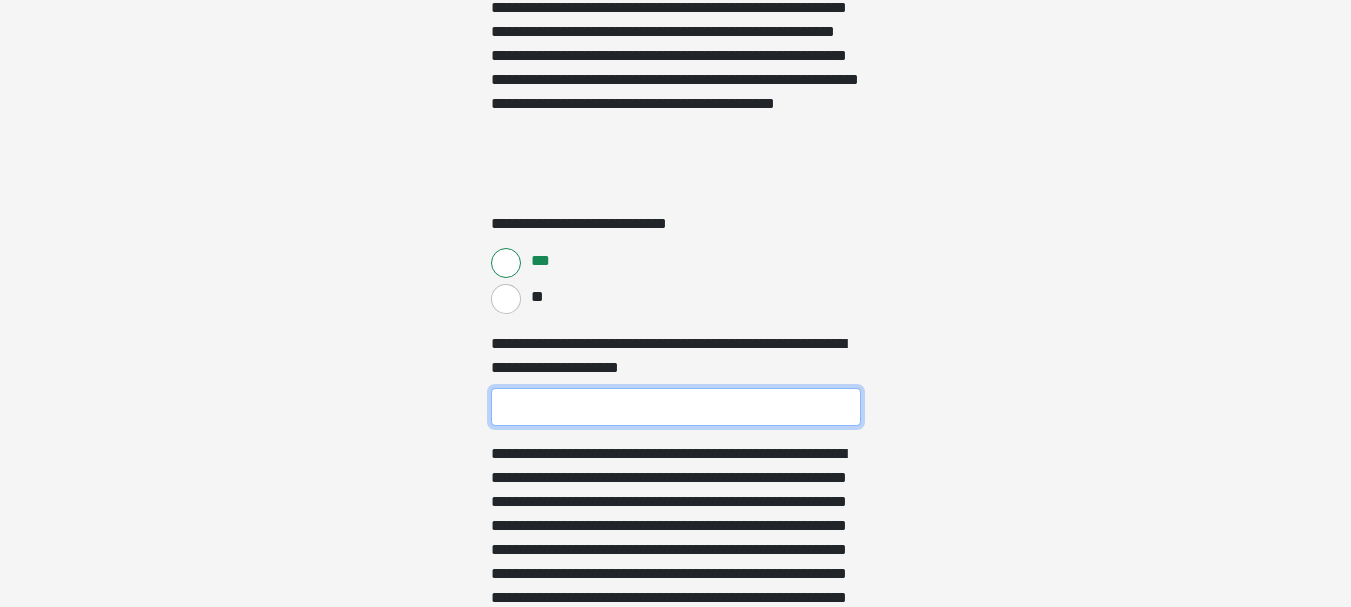 click on "**********" at bounding box center (676, 407) 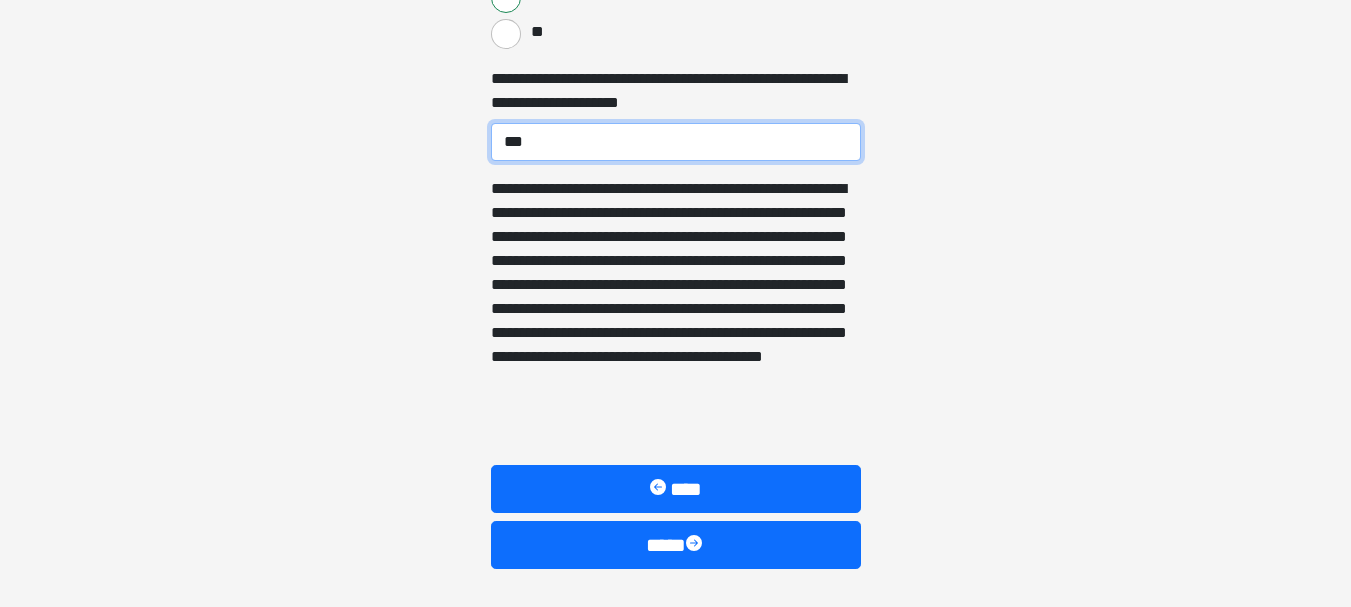 scroll, scrollTop: 3637, scrollLeft: 0, axis: vertical 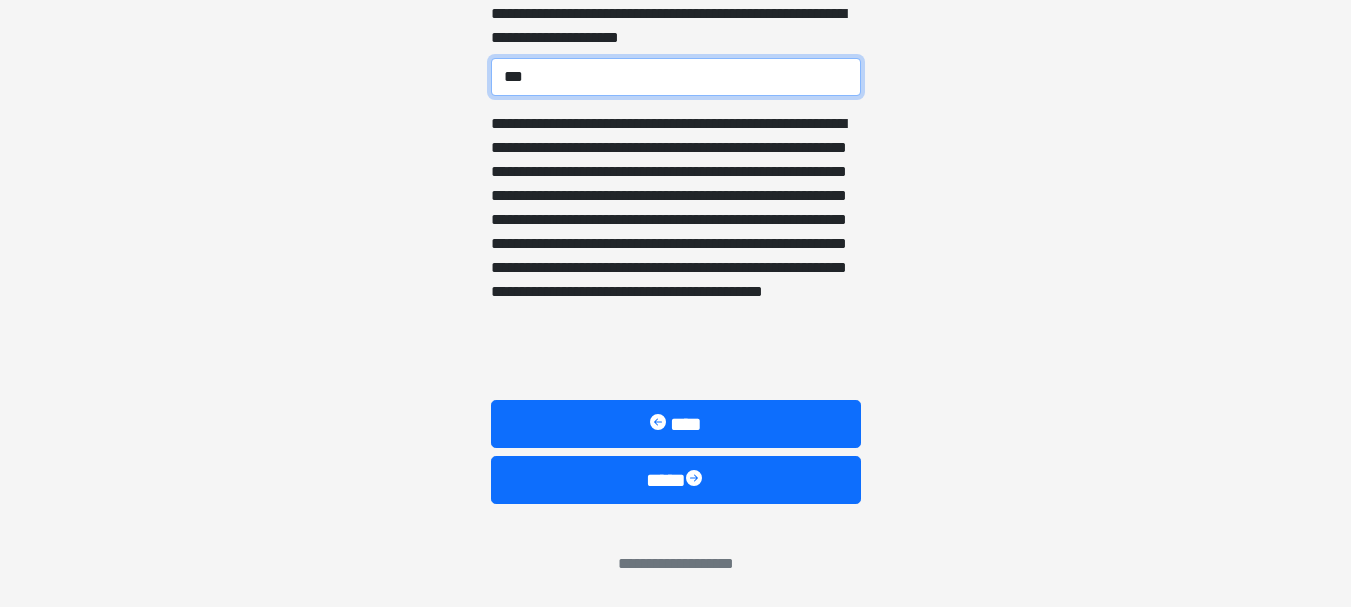 type on "***" 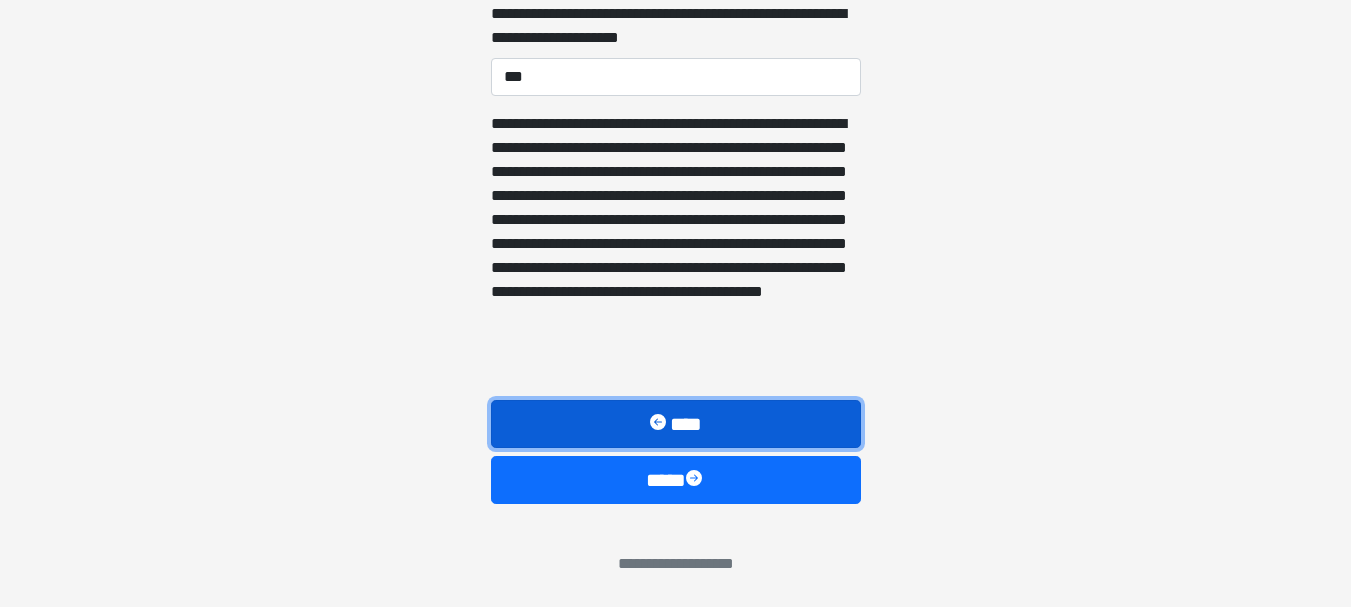 click on "****" at bounding box center [676, 424] 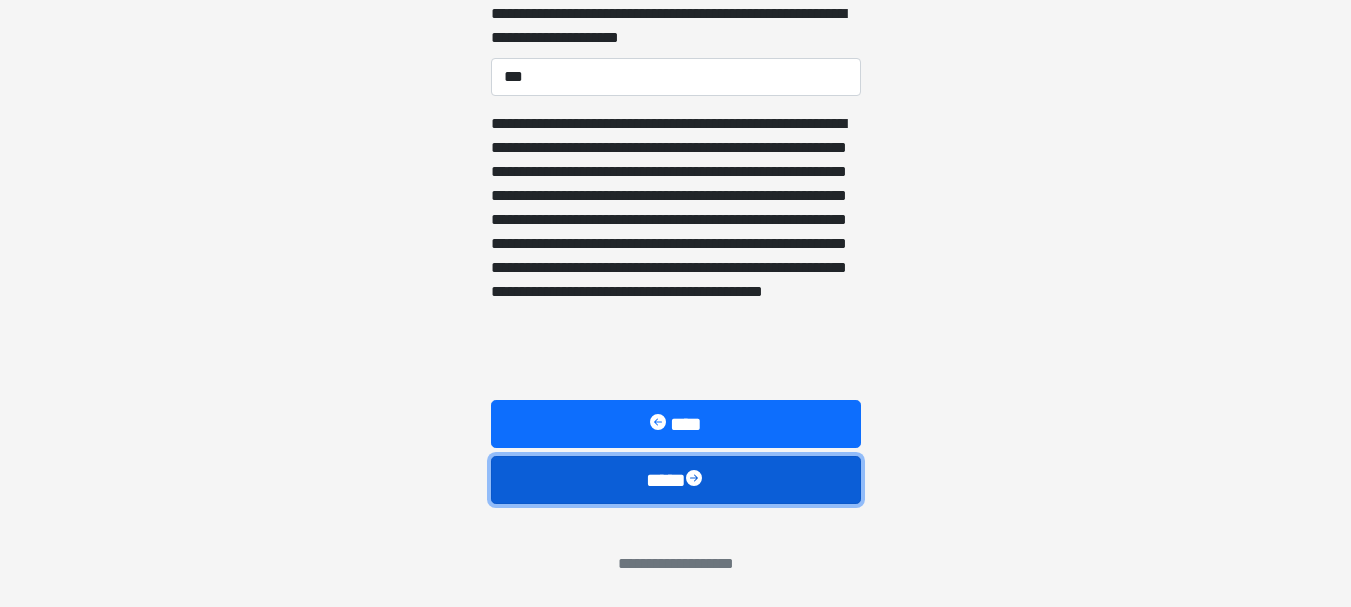 click on "****" at bounding box center [676, 480] 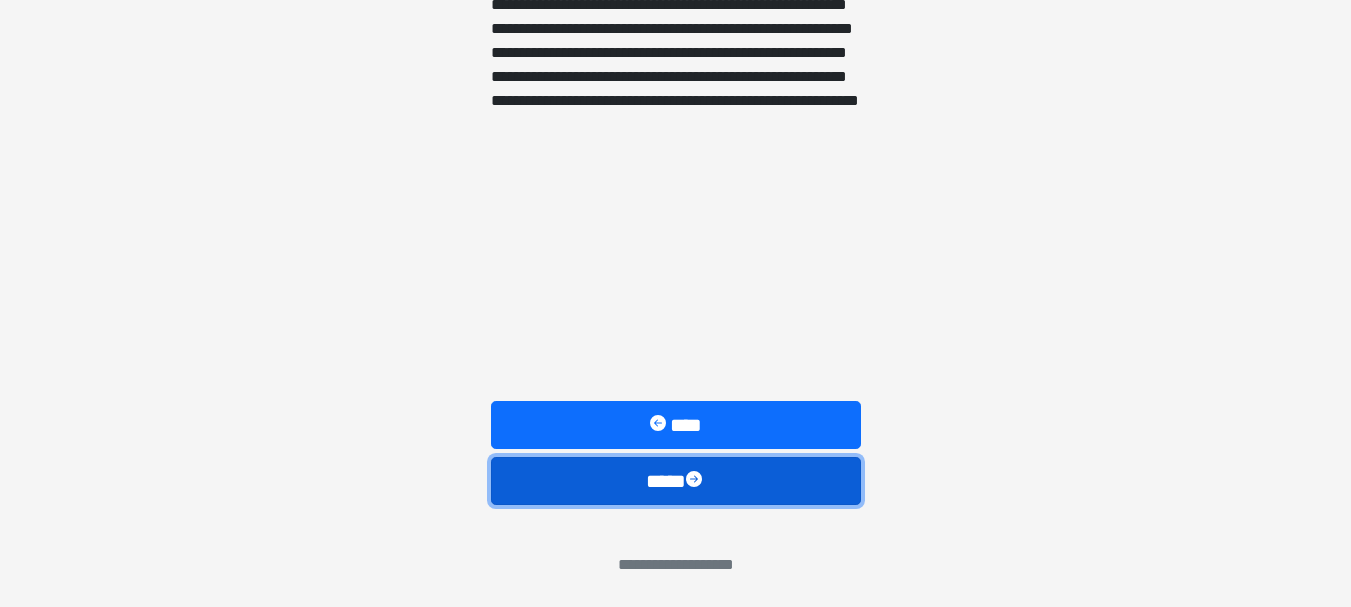 scroll, scrollTop: 1807, scrollLeft: 0, axis: vertical 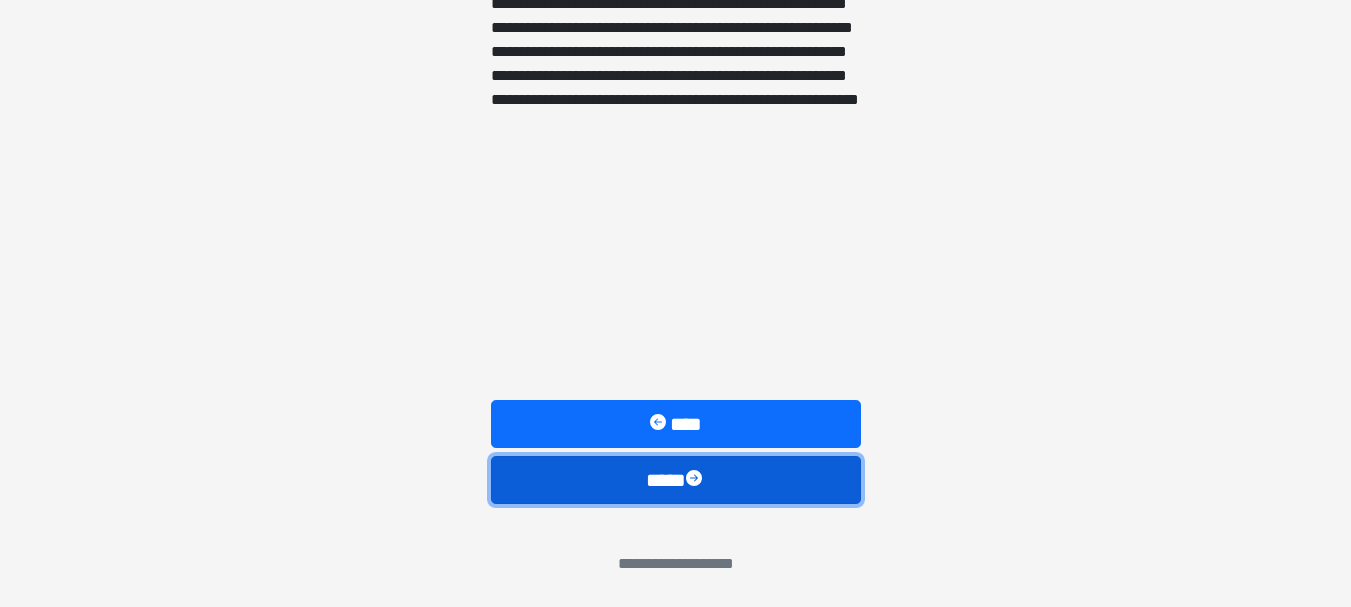 click on "****" at bounding box center [676, 480] 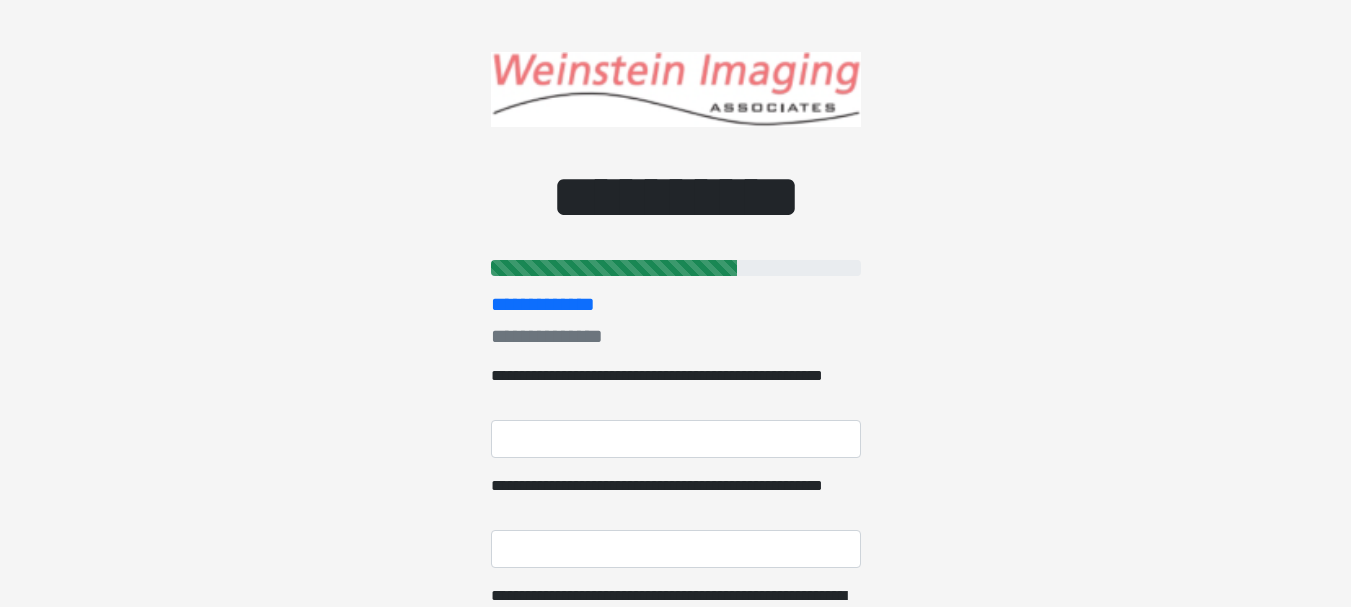 scroll, scrollTop: 0, scrollLeft: 0, axis: both 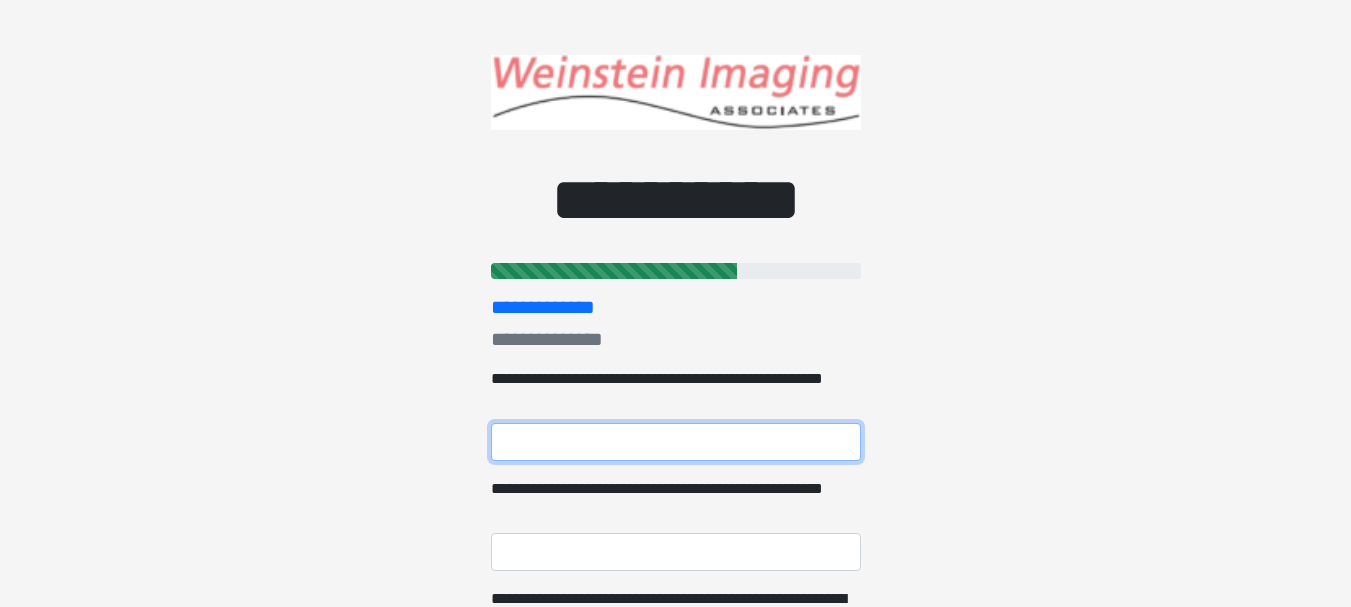 click on "**********" at bounding box center (676, 442) 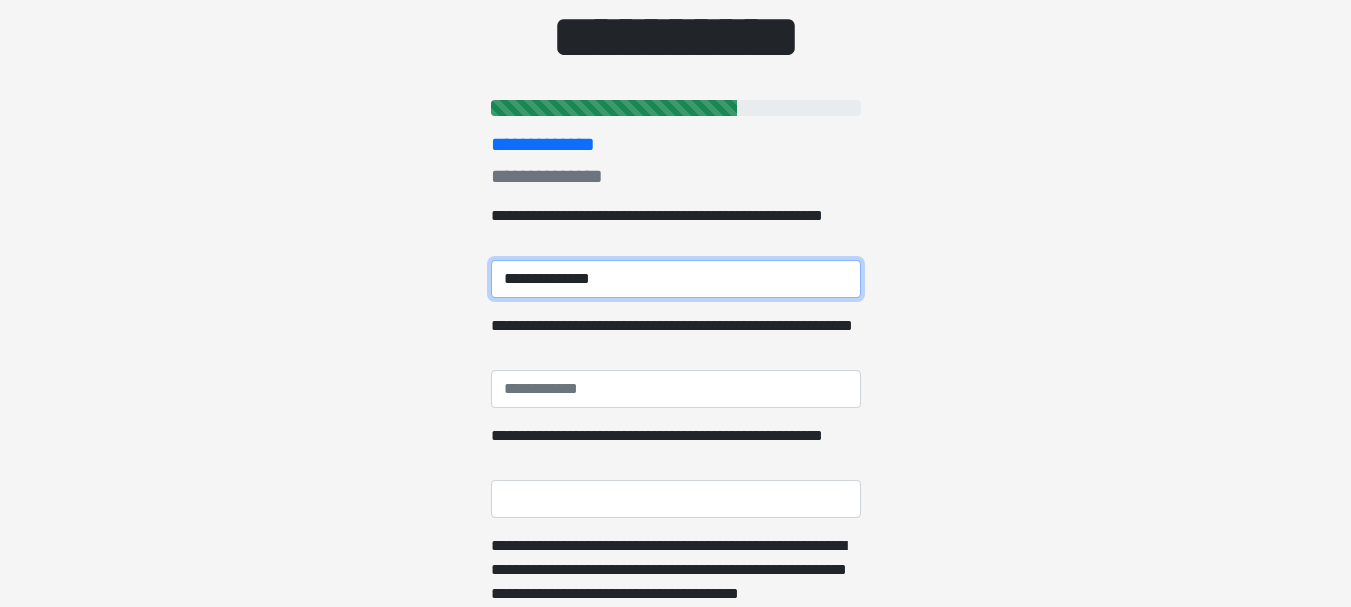 scroll, scrollTop: 167, scrollLeft: 0, axis: vertical 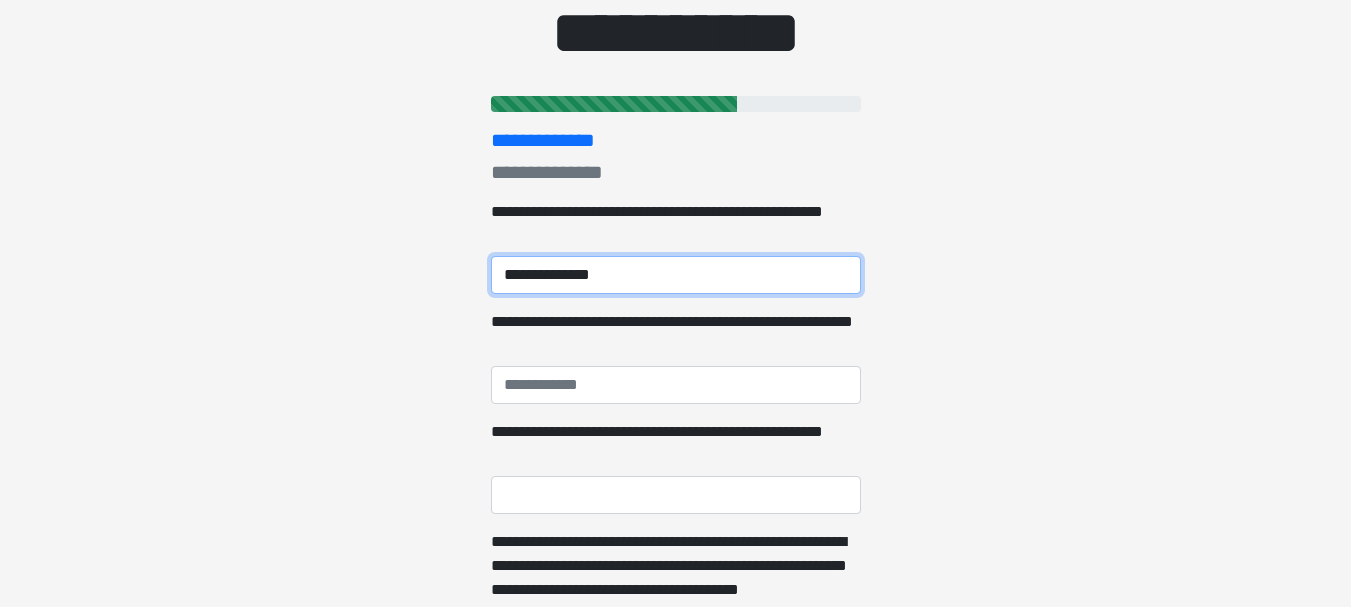 type on "**********" 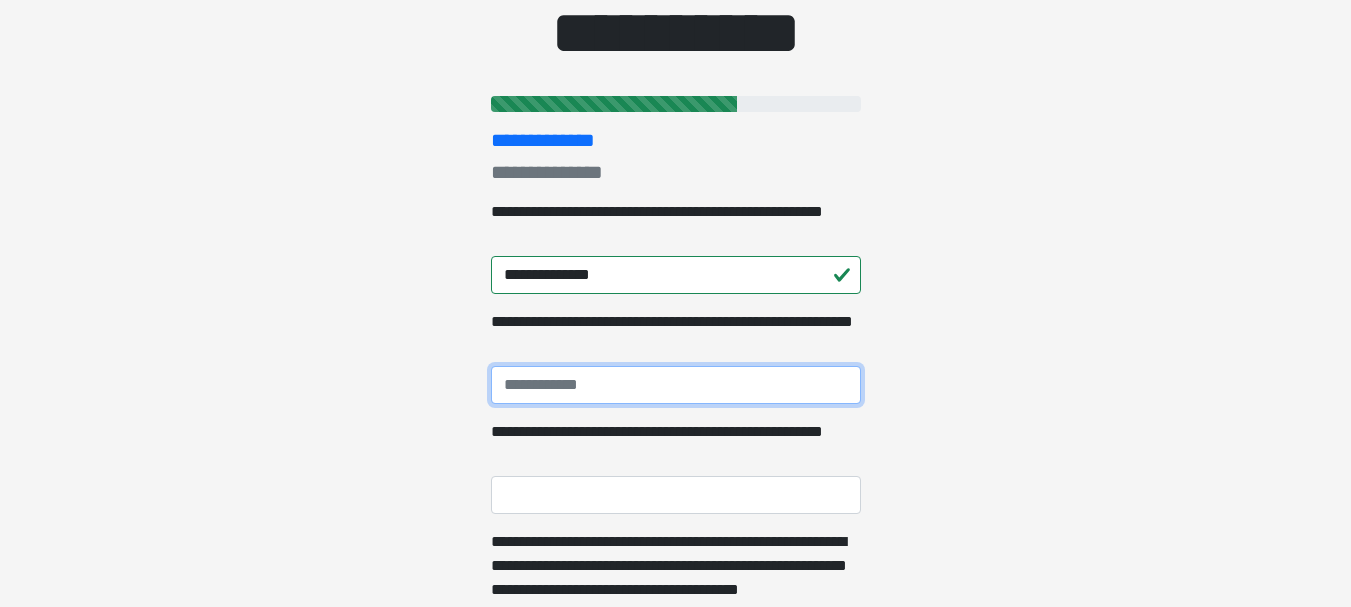 click on "**********" at bounding box center [676, 385] 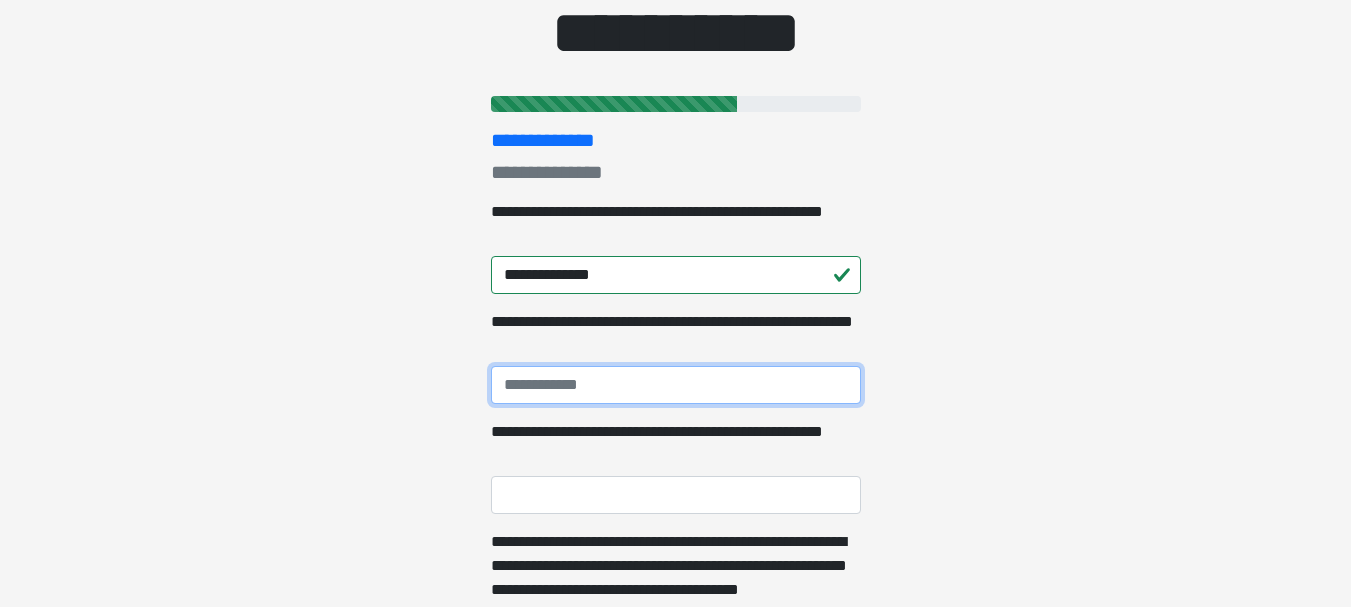 click on "**********" at bounding box center [676, 385] 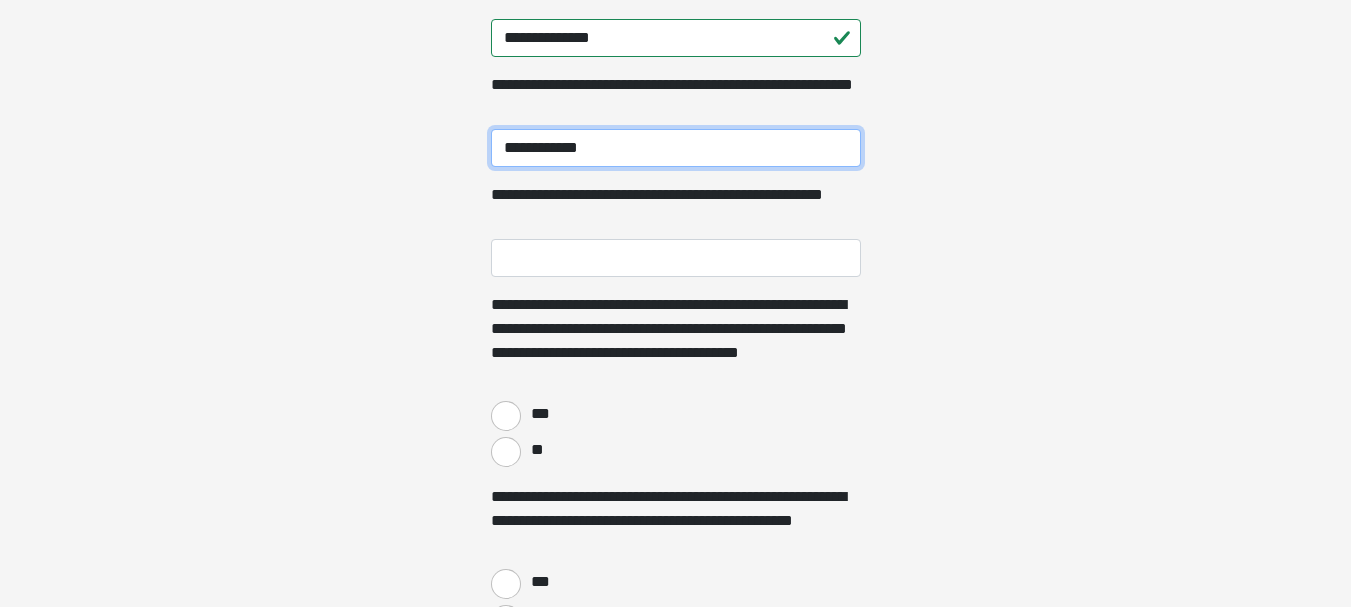 scroll, scrollTop: 407, scrollLeft: 0, axis: vertical 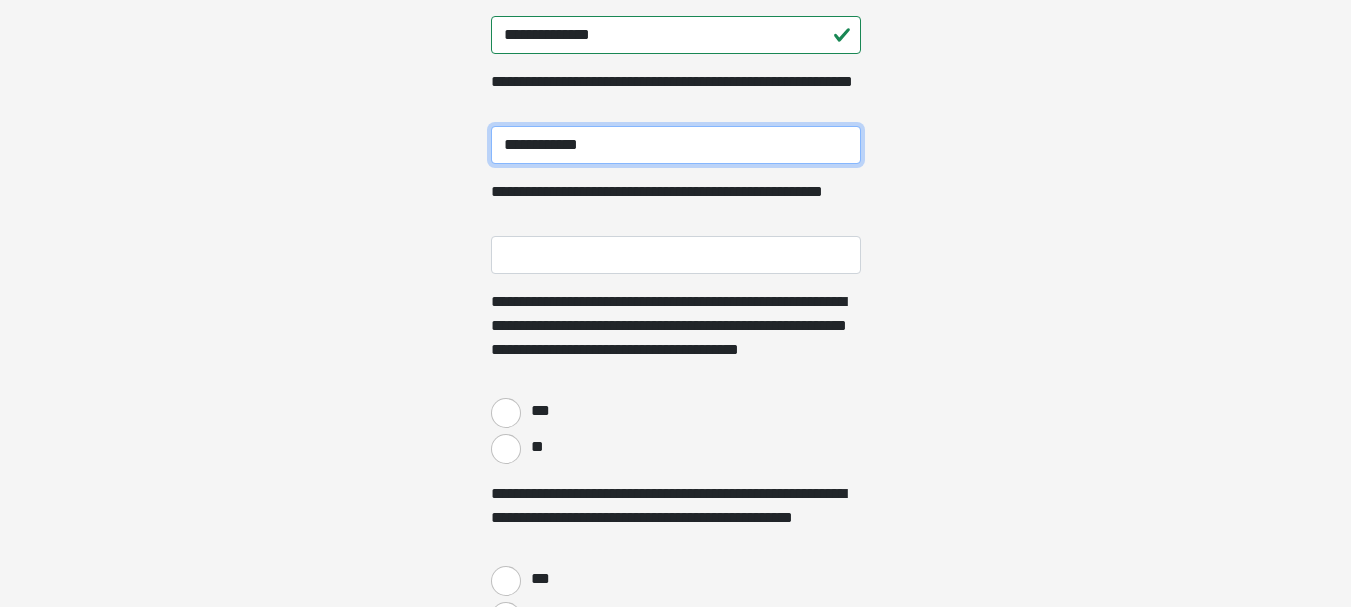 type on "**********" 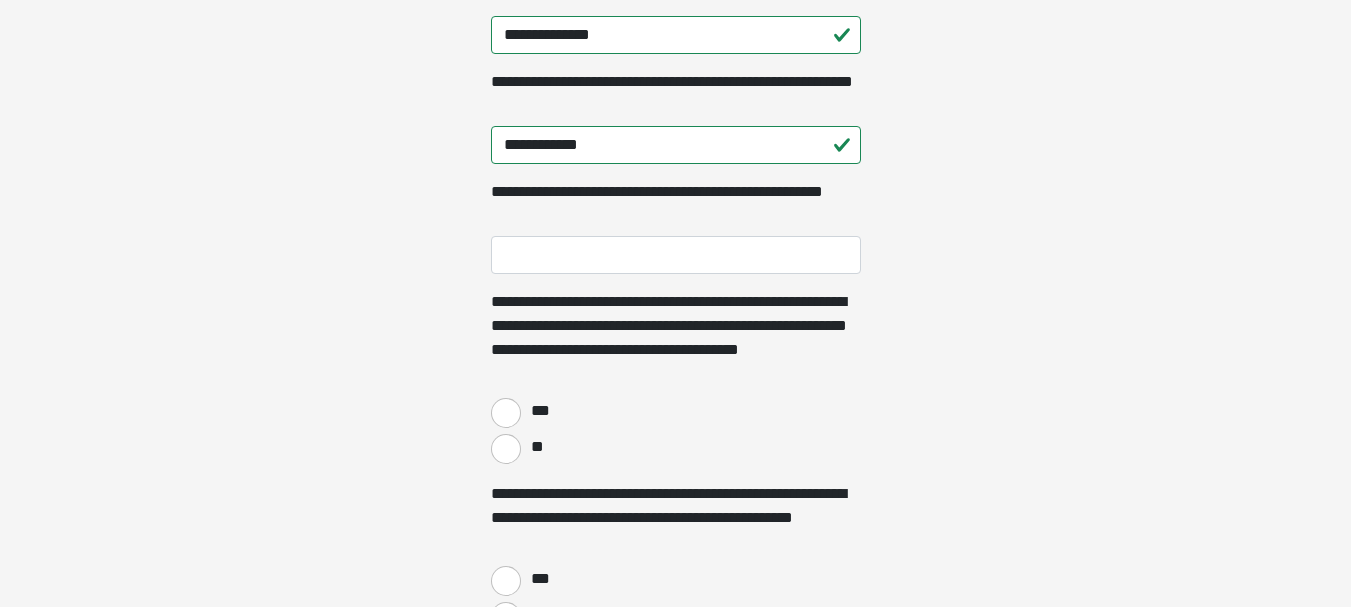 click on "**********" at bounding box center (675, -104) 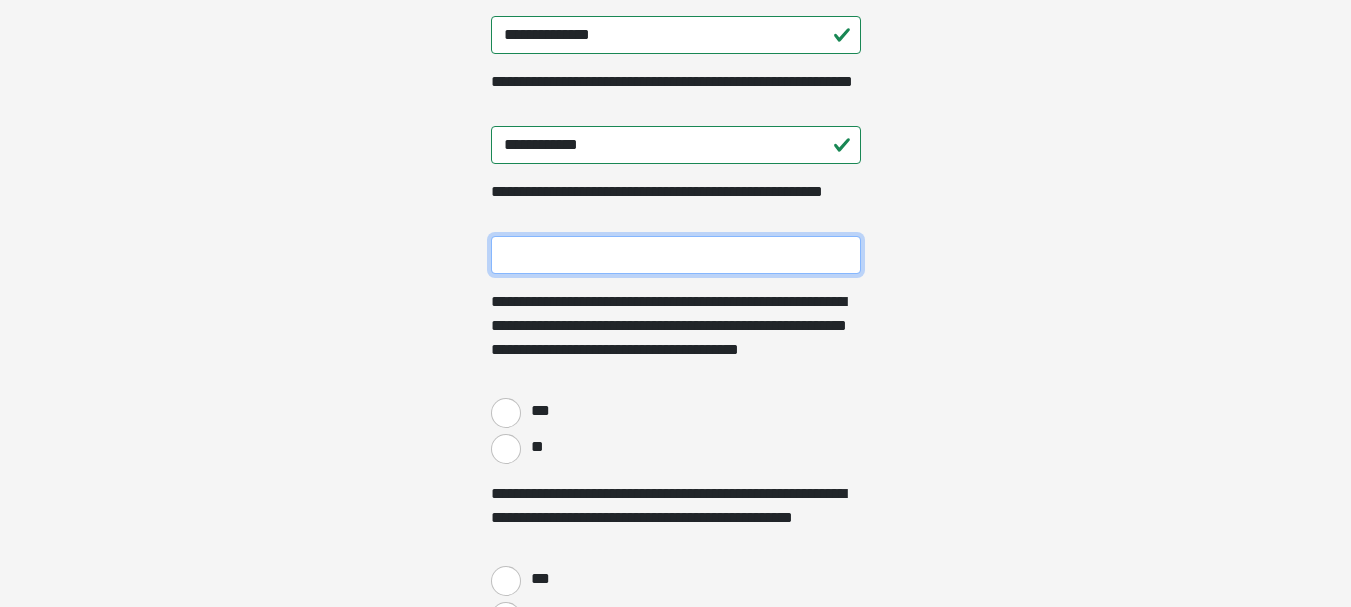 click on "**********" at bounding box center (676, 255) 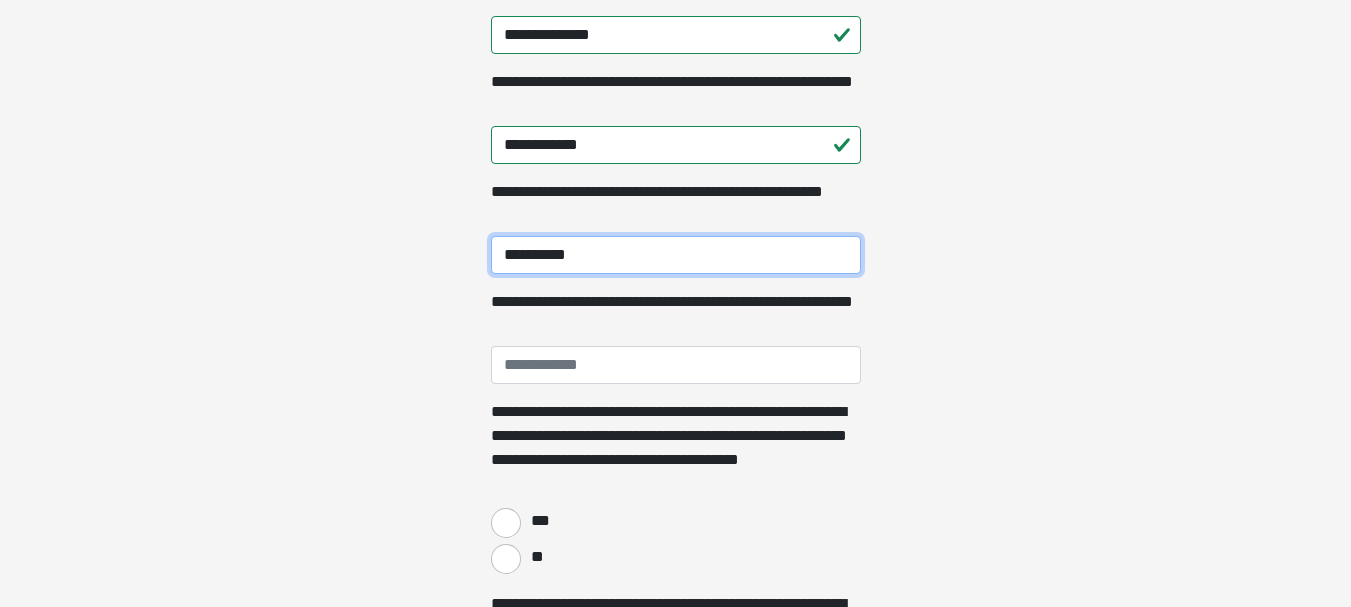 type on "**********" 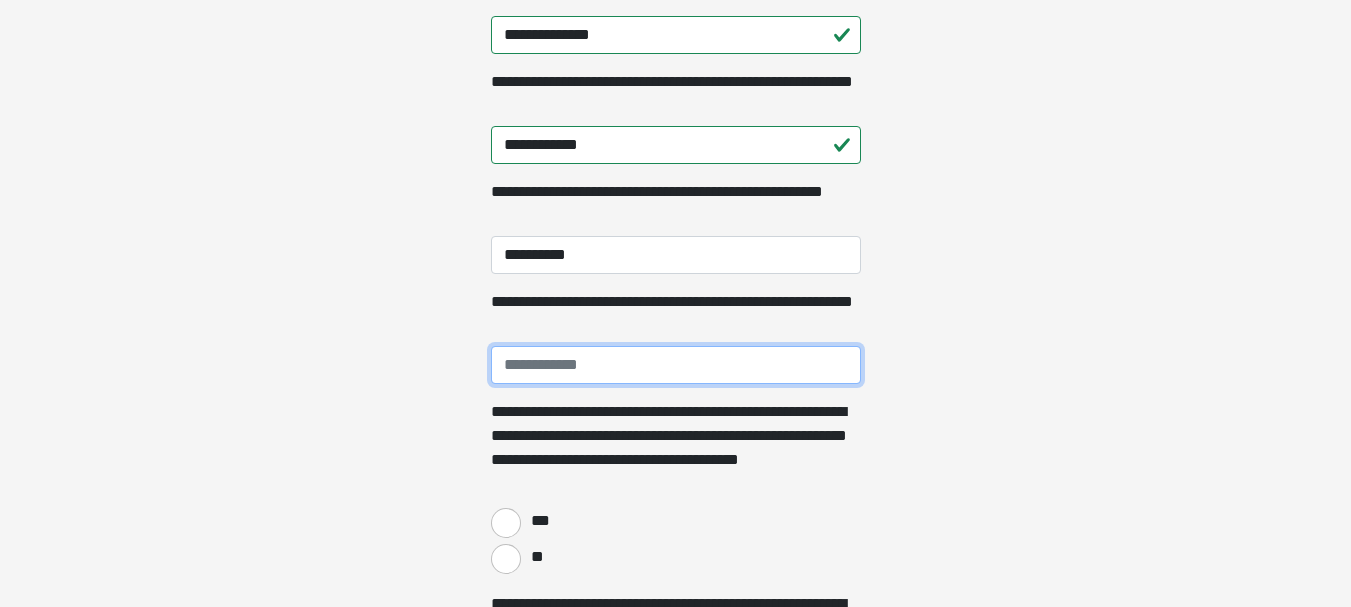 click on "**********" at bounding box center [676, 365] 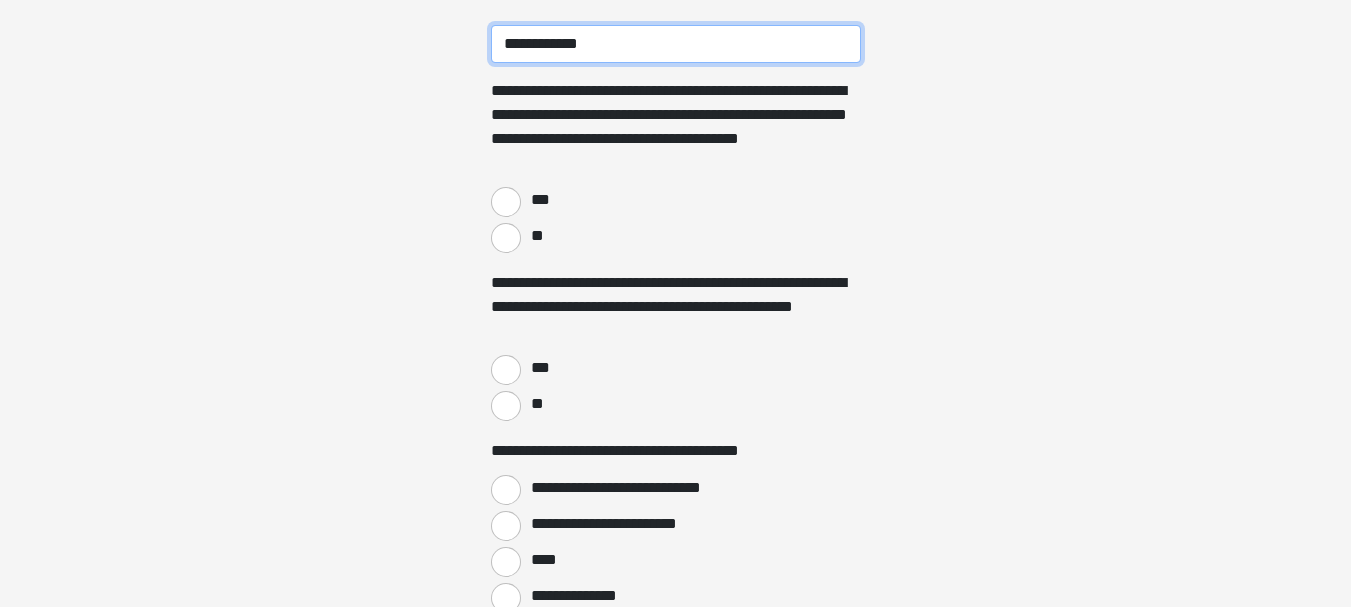 scroll, scrollTop: 773, scrollLeft: 0, axis: vertical 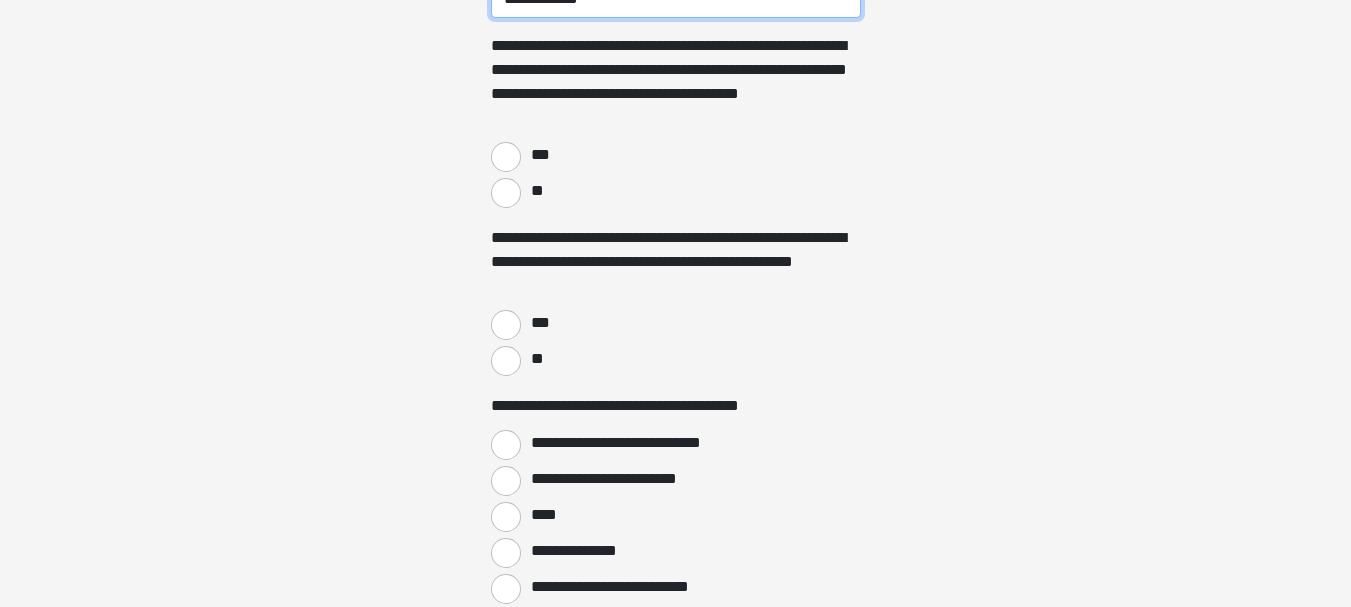 type on "**********" 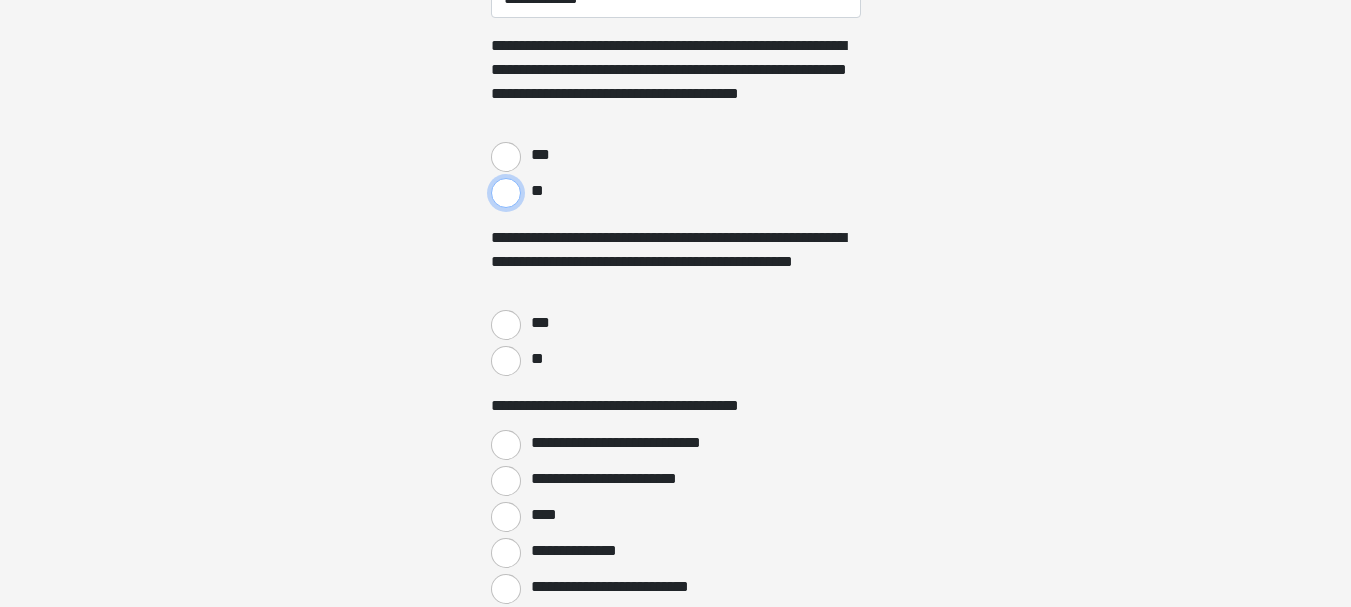 click on "**" at bounding box center [506, 193] 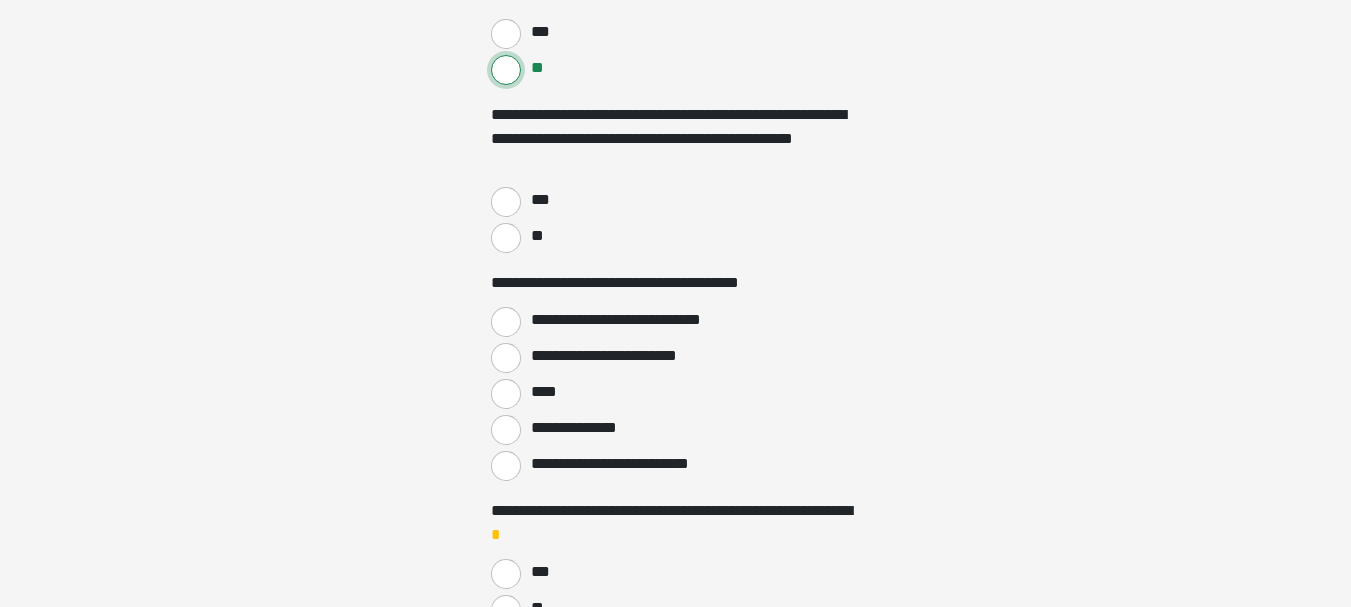scroll, scrollTop: 907, scrollLeft: 0, axis: vertical 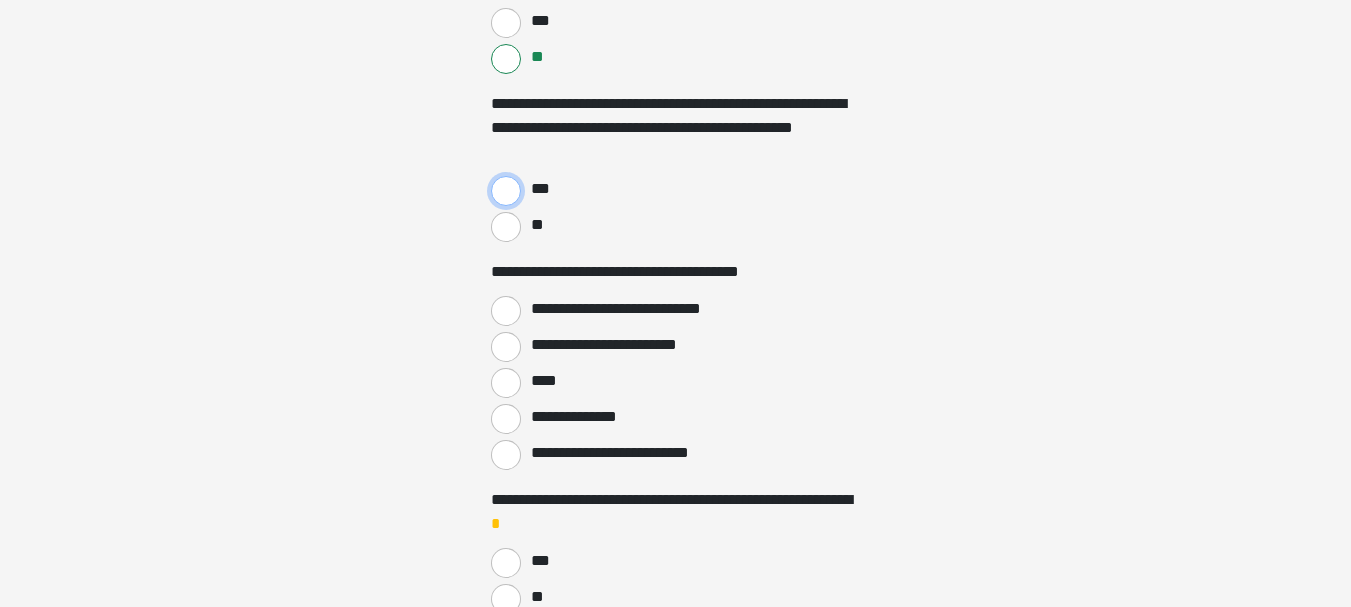 click on "***" at bounding box center [506, 191] 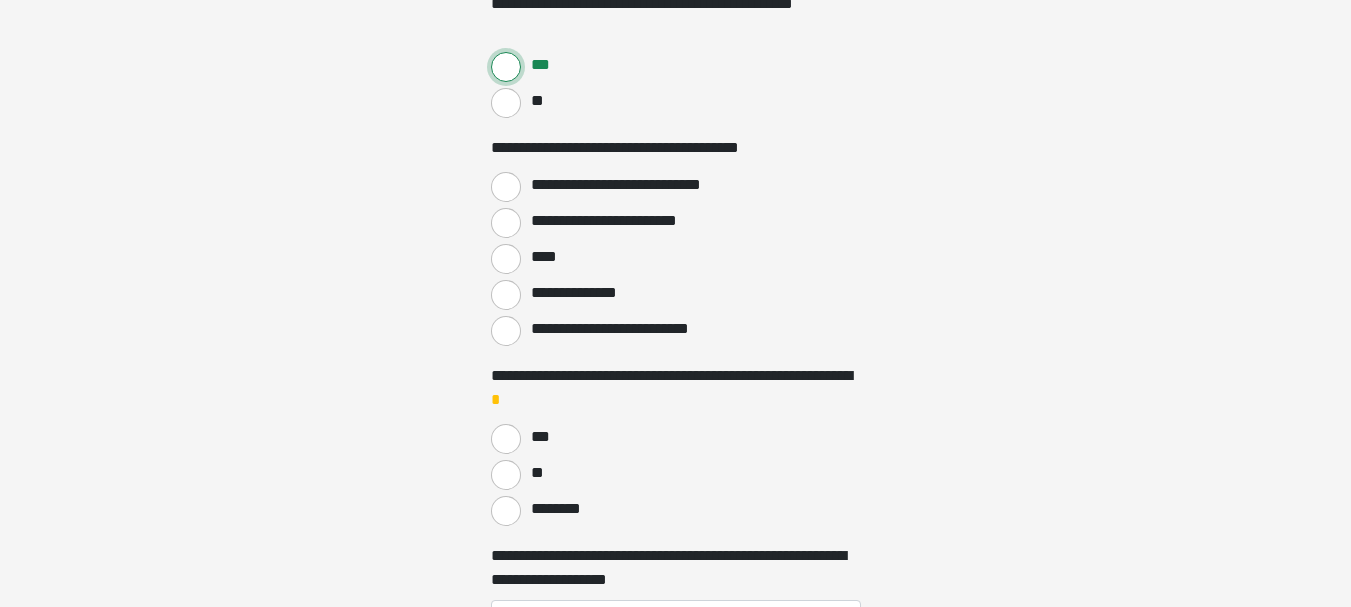 scroll, scrollTop: 1040, scrollLeft: 0, axis: vertical 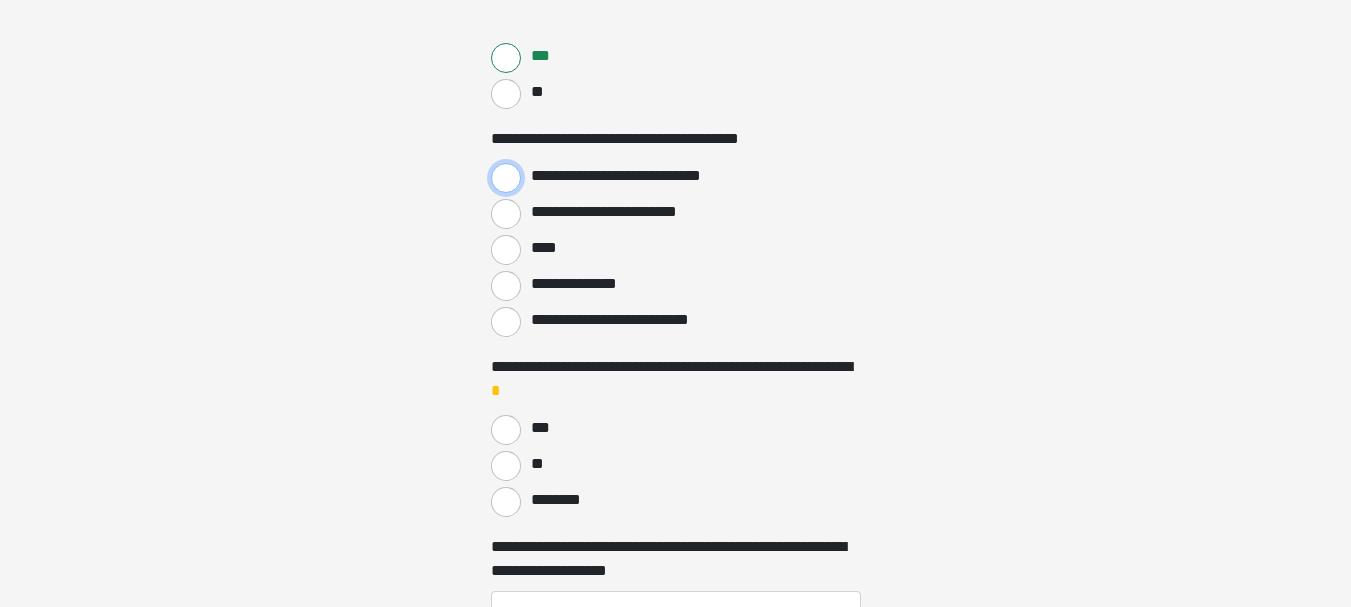 click on "**********" at bounding box center (506, 178) 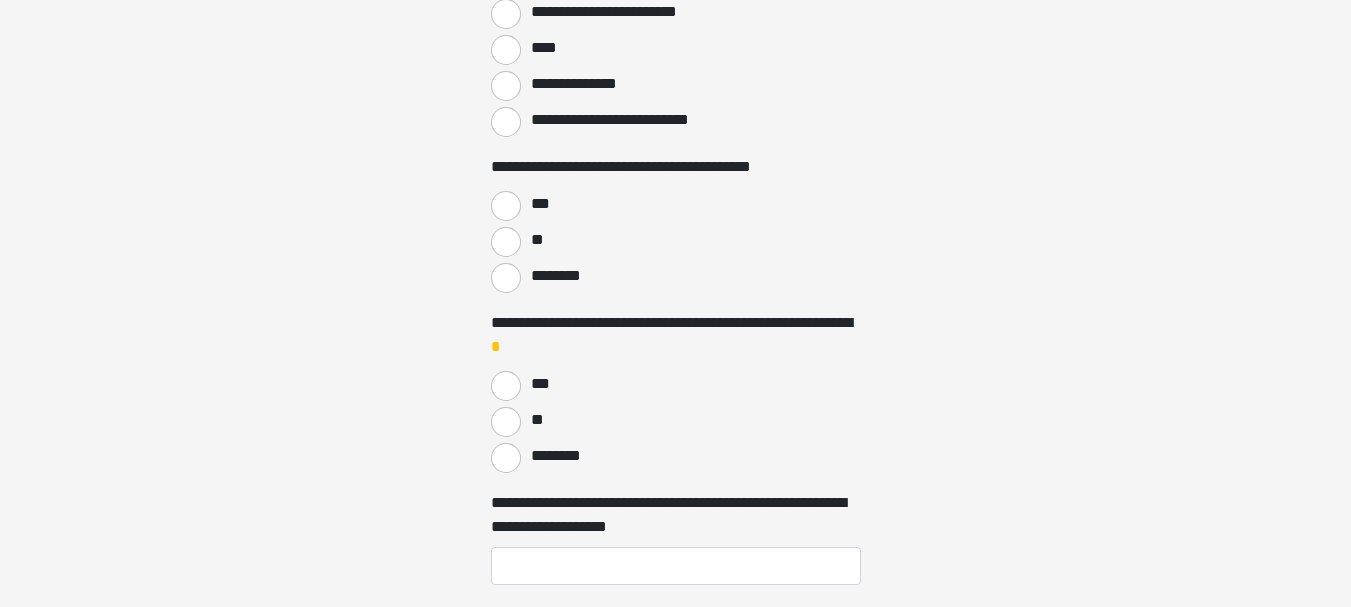 scroll, scrollTop: 1273, scrollLeft: 0, axis: vertical 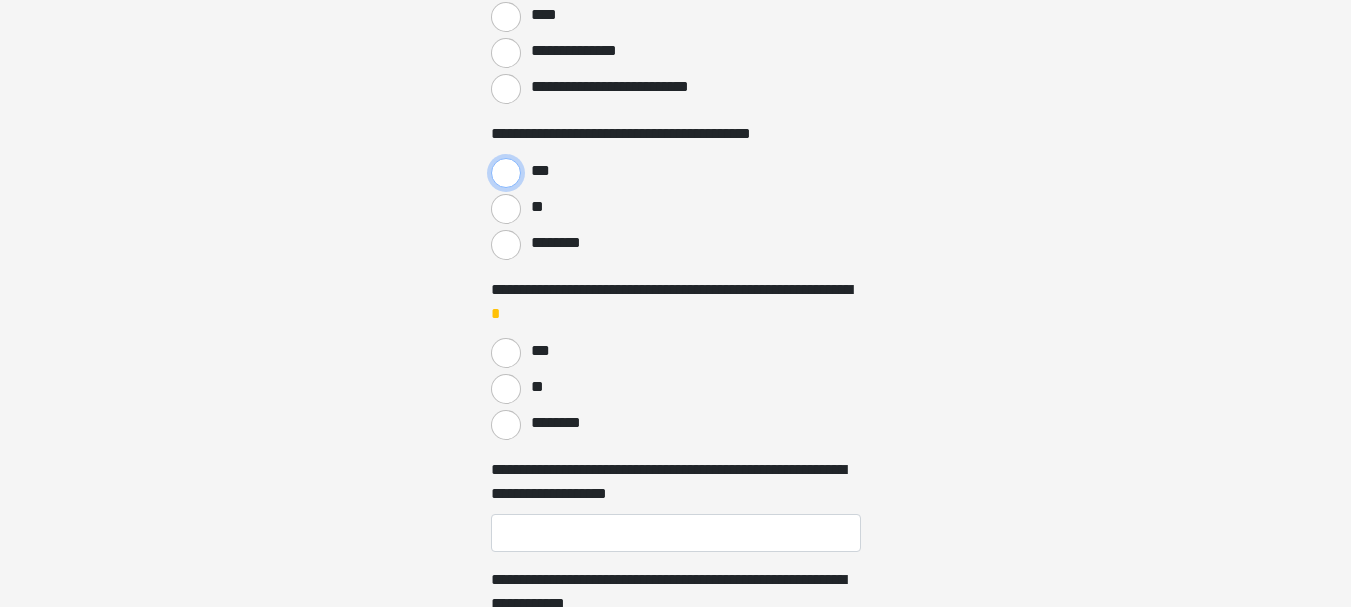click on "***" at bounding box center [506, 173] 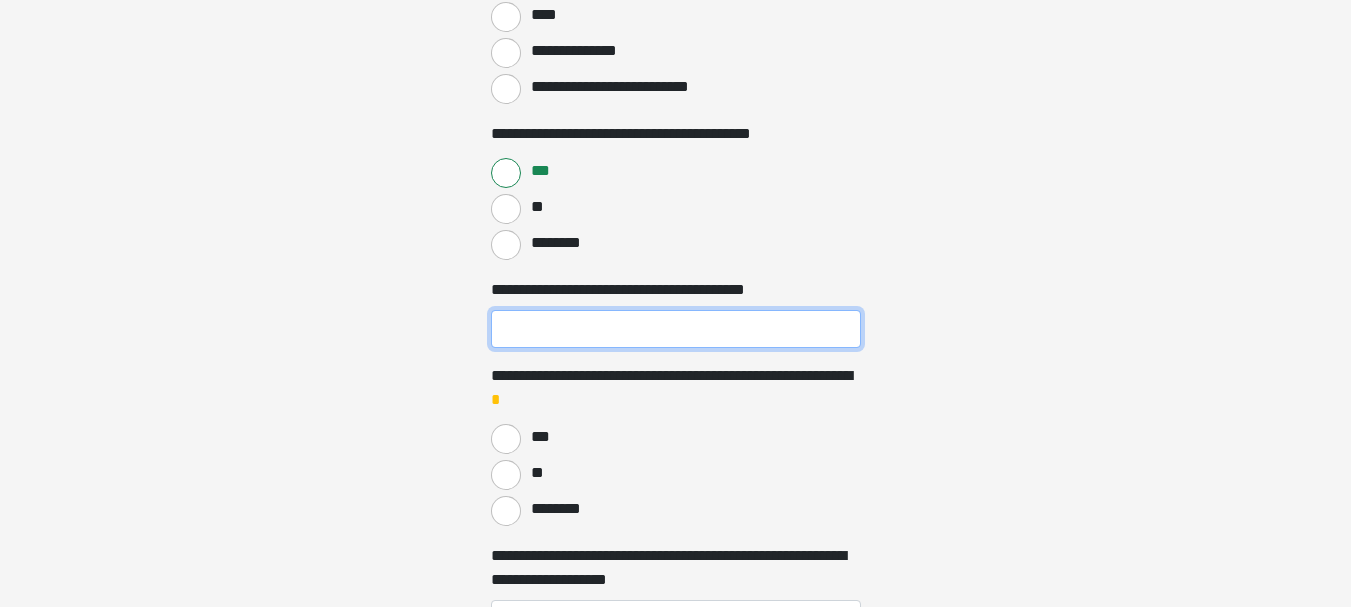click on "**********" at bounding box center (676, 329) 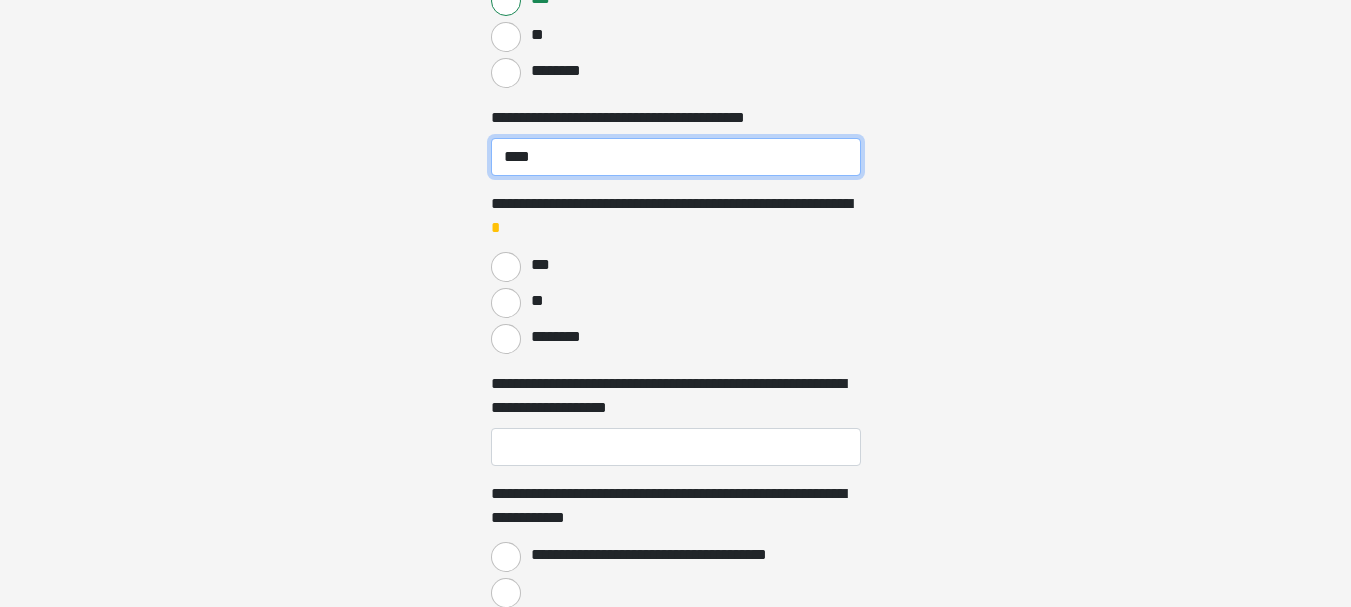 scroll, scrollTop: 1453, scrollLeft: 0, axis: vertical 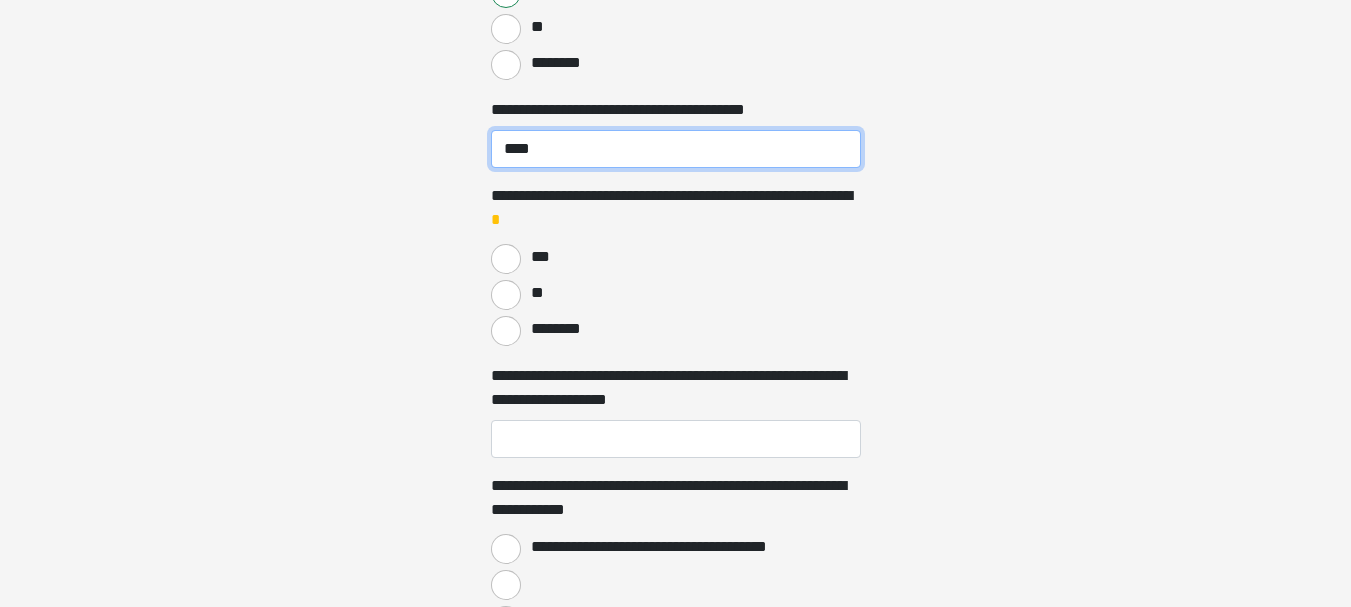 type on "****" 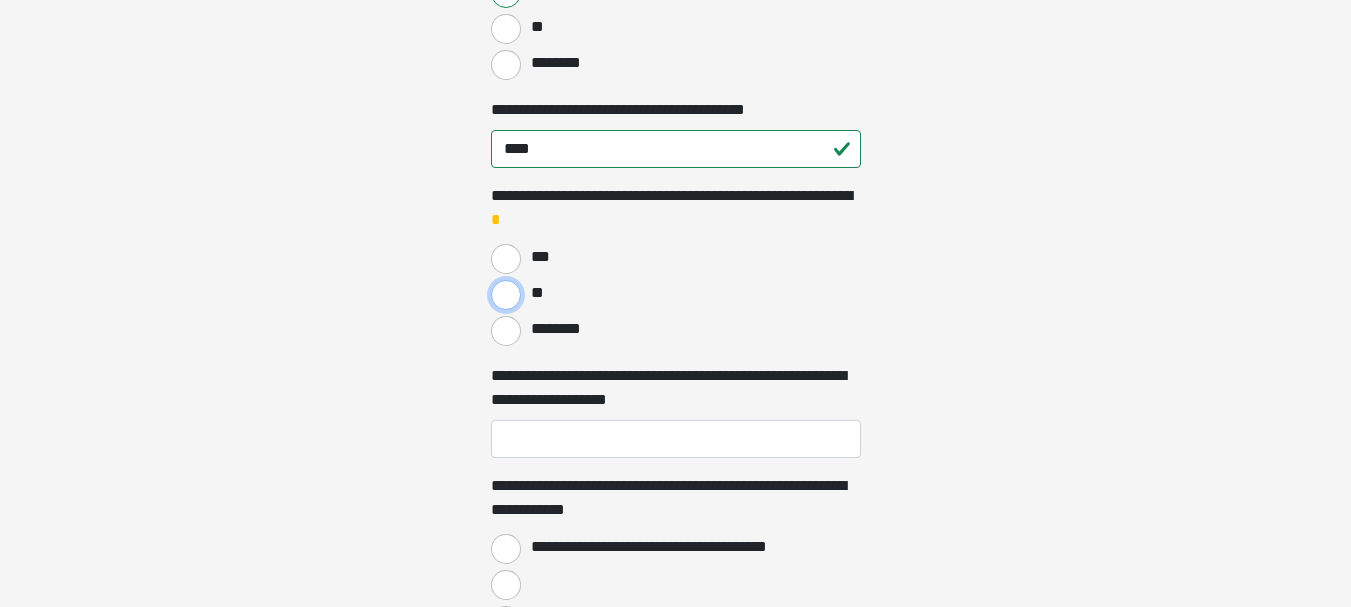 click on "**" at bounding box center [506, 295] 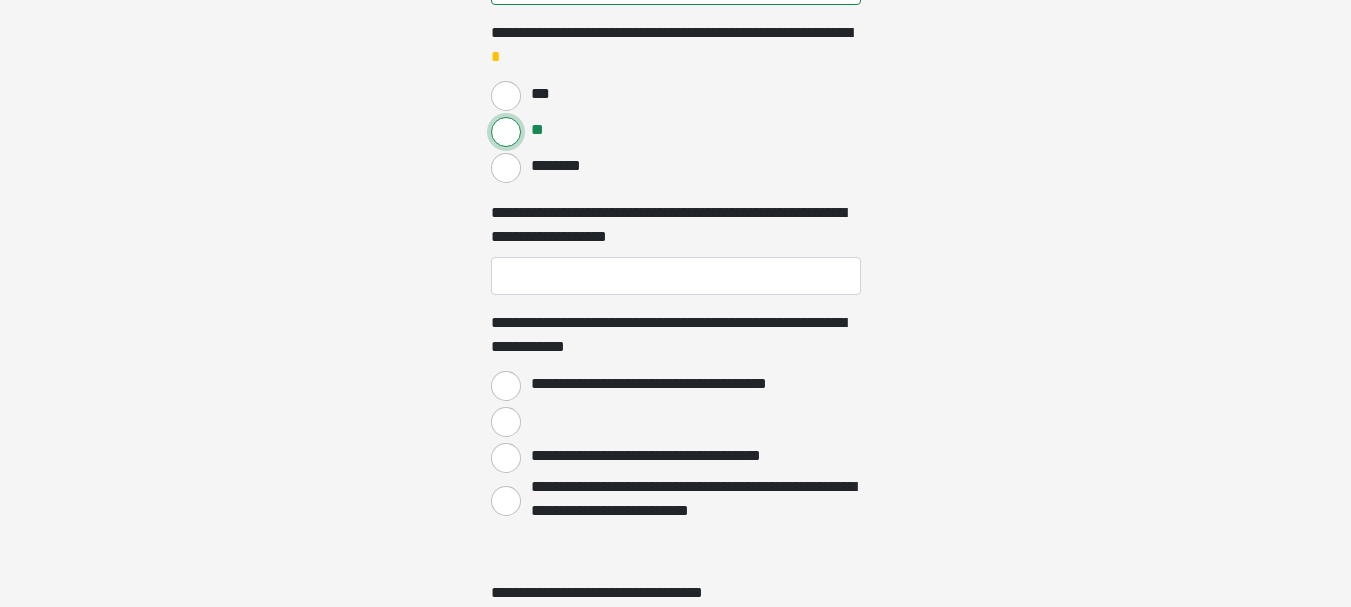 scroll, scrollTop: 1627, scrollLeft: 0, axis: vertical 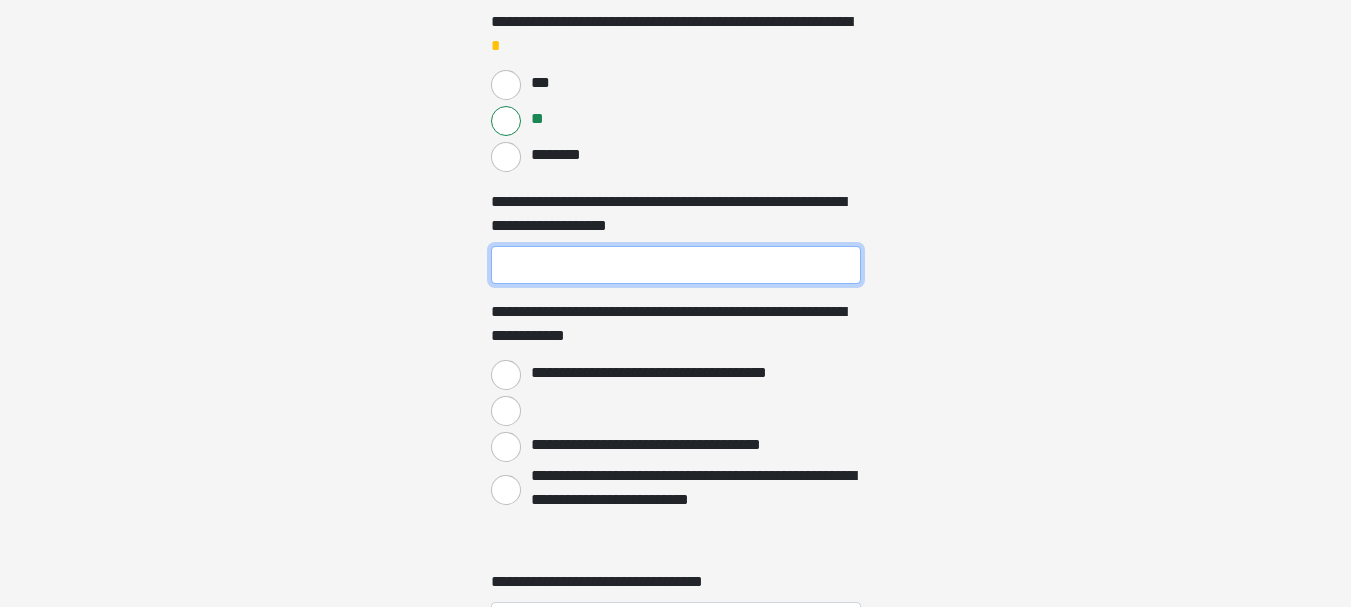 click on "**********" at bounding box center [676, 265] 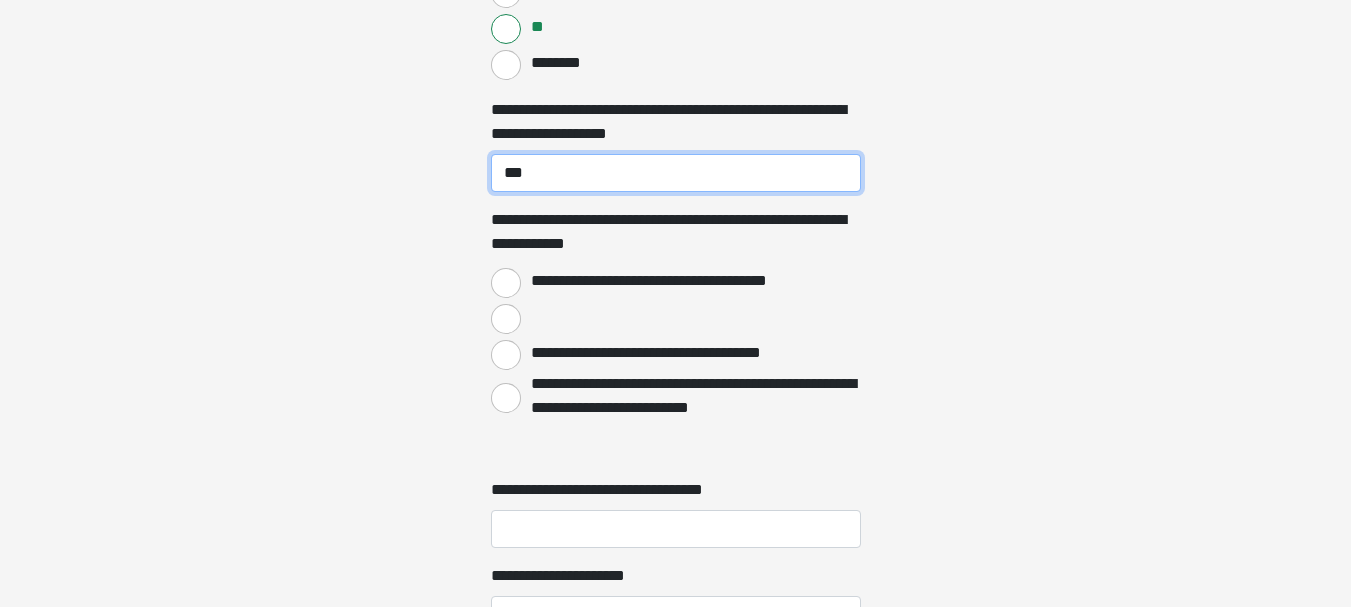scroll, scrollTop: 1727, scrollLeft: 0, axis: vertical 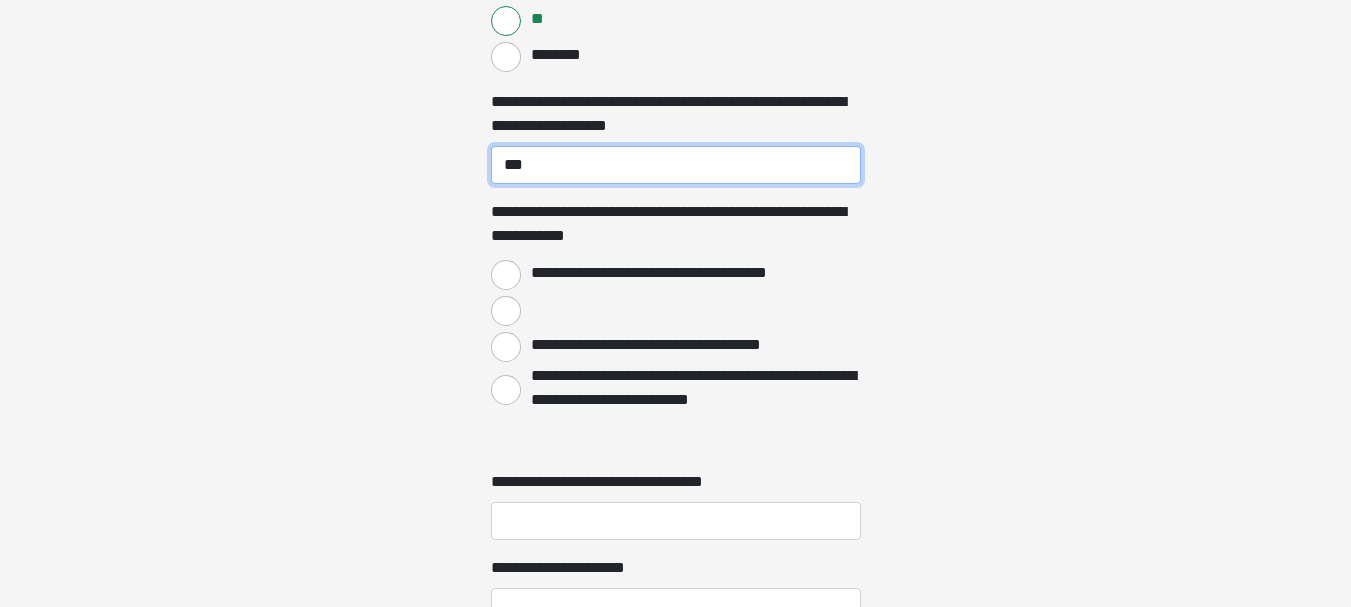 type on "***" 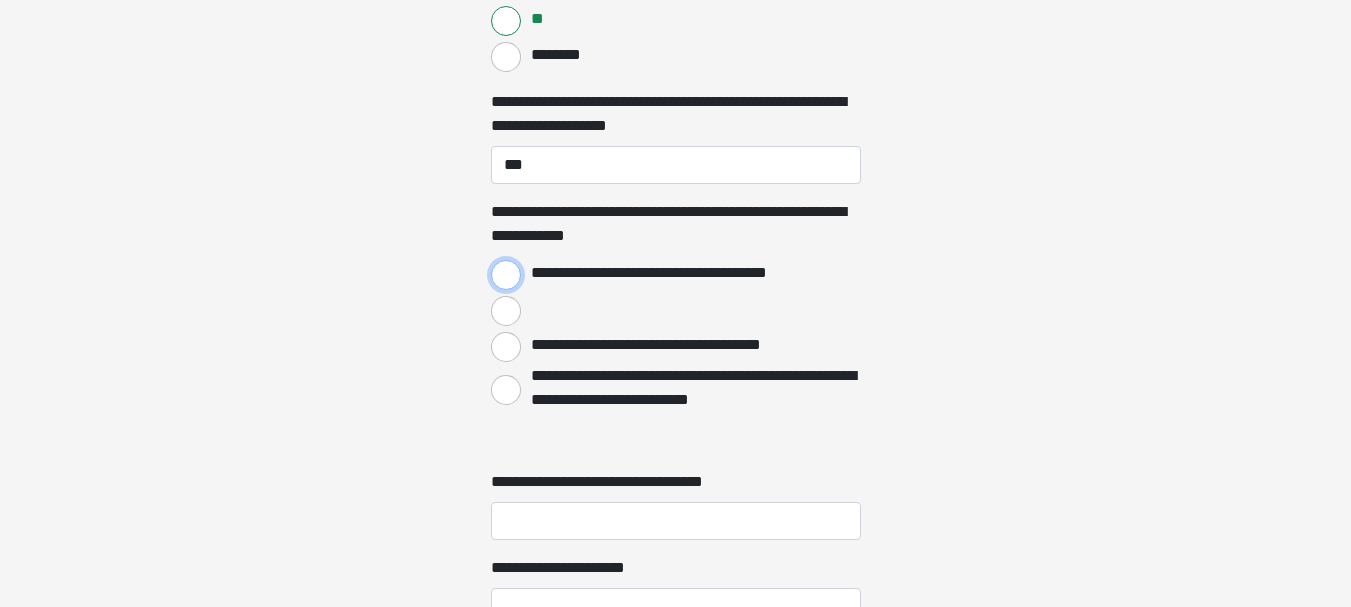 click on "**********" at bounding box center [506, 275] 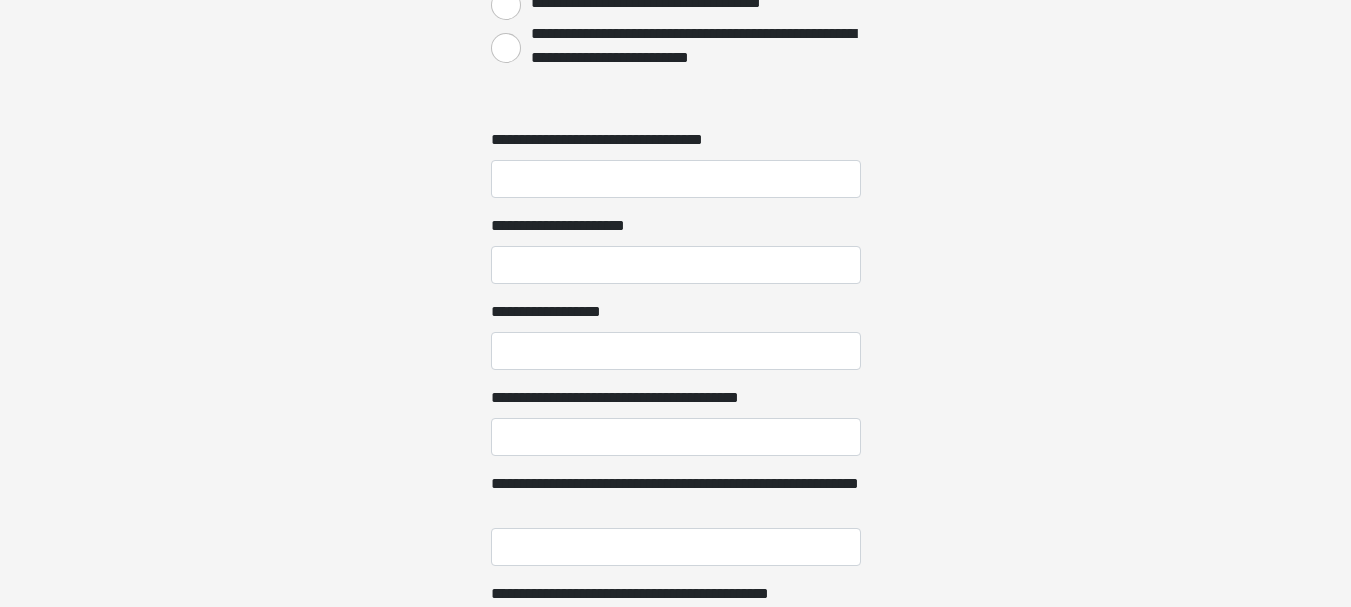scroll, scrollTop: 2093, scrollLeft: 0, axis: vertical 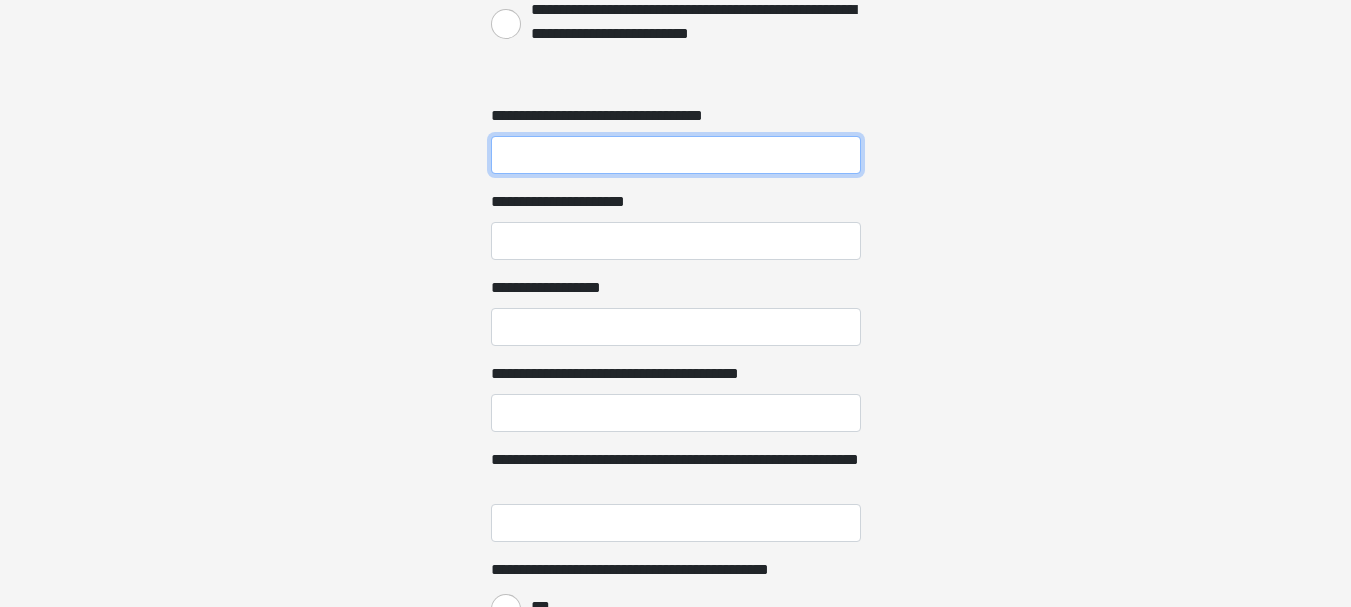 click on "**********" at bounding box center (676, 155) 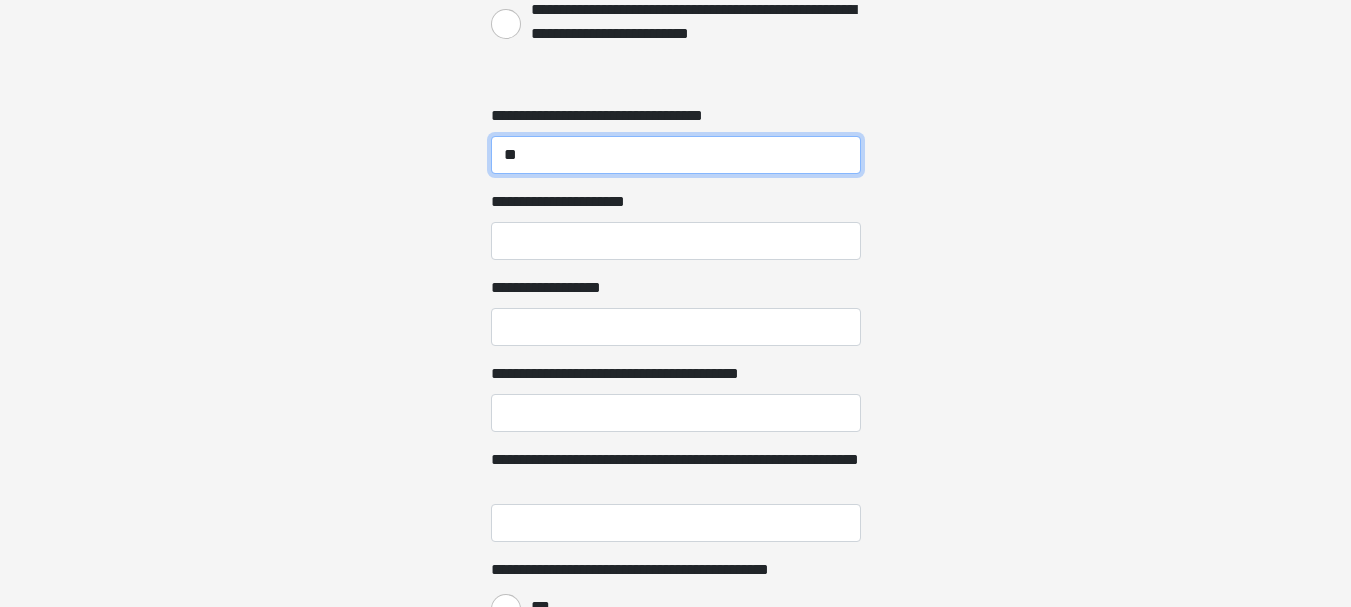 type on "**" 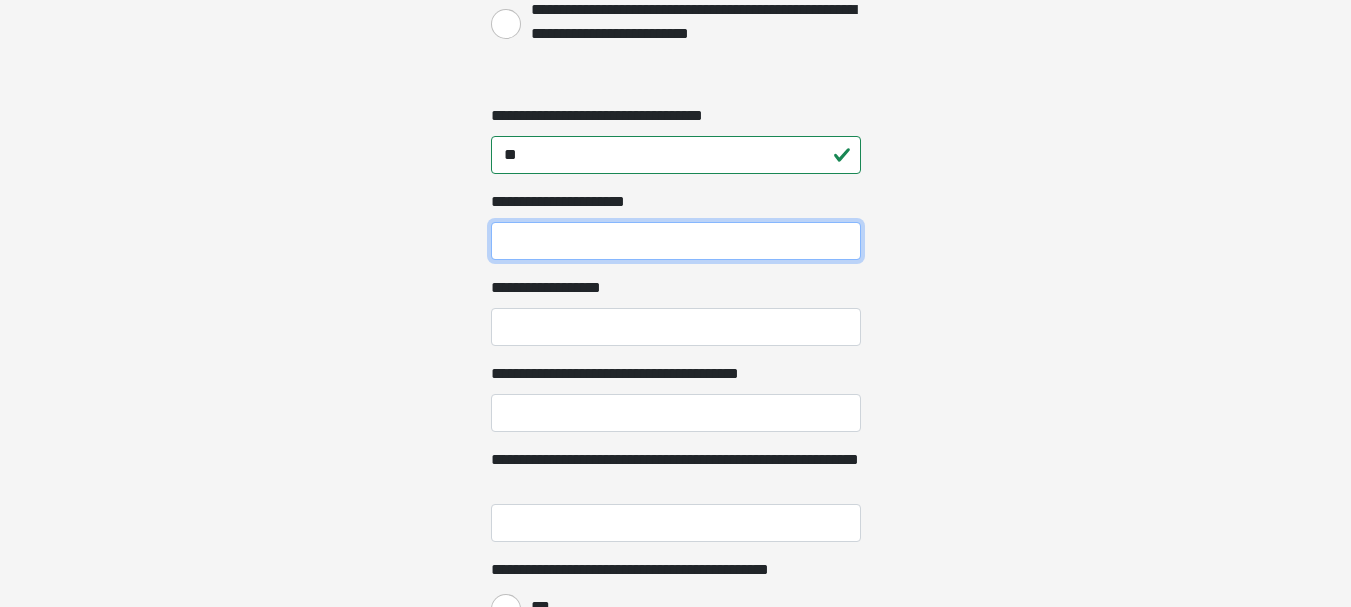 click on "**********" at bounding box center [676, 241] 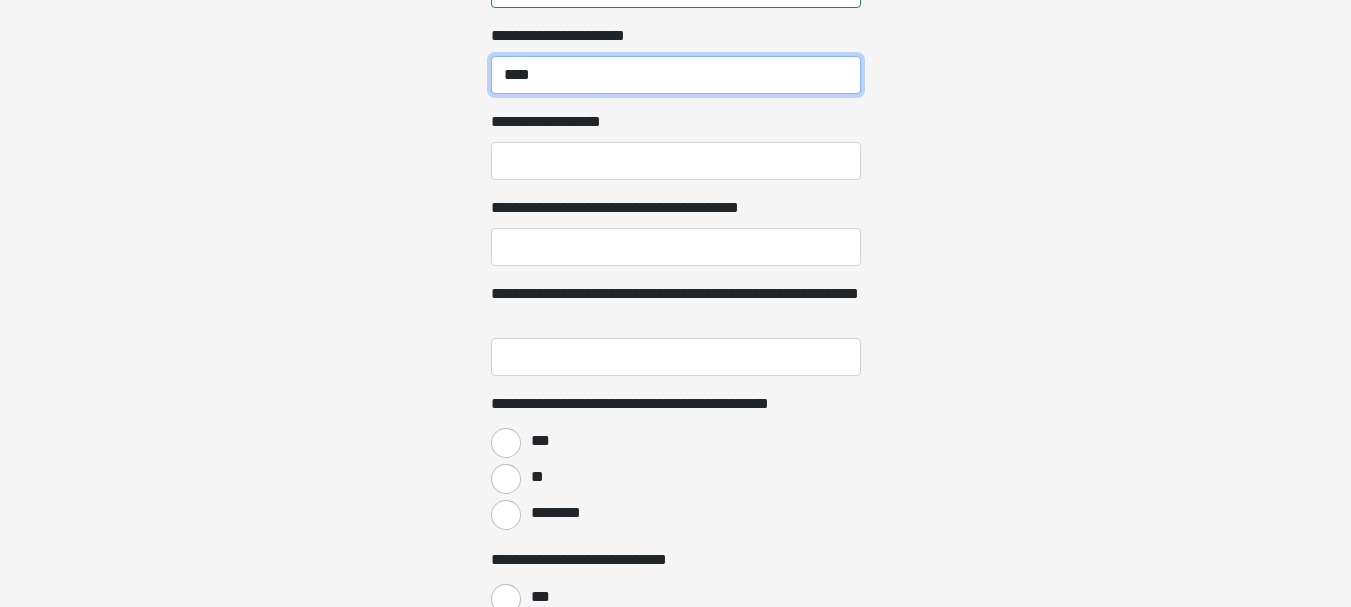 scroll, scrollTop: 2260, scrollLeft: 0, axis: vertical 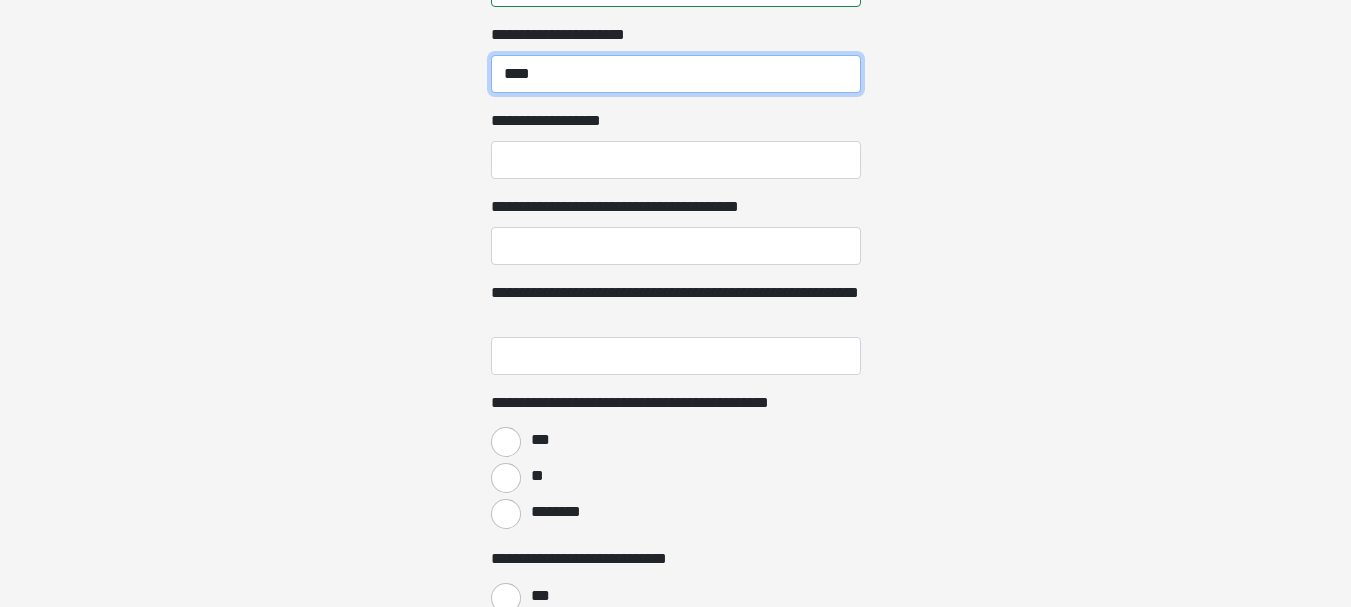 type on "****" 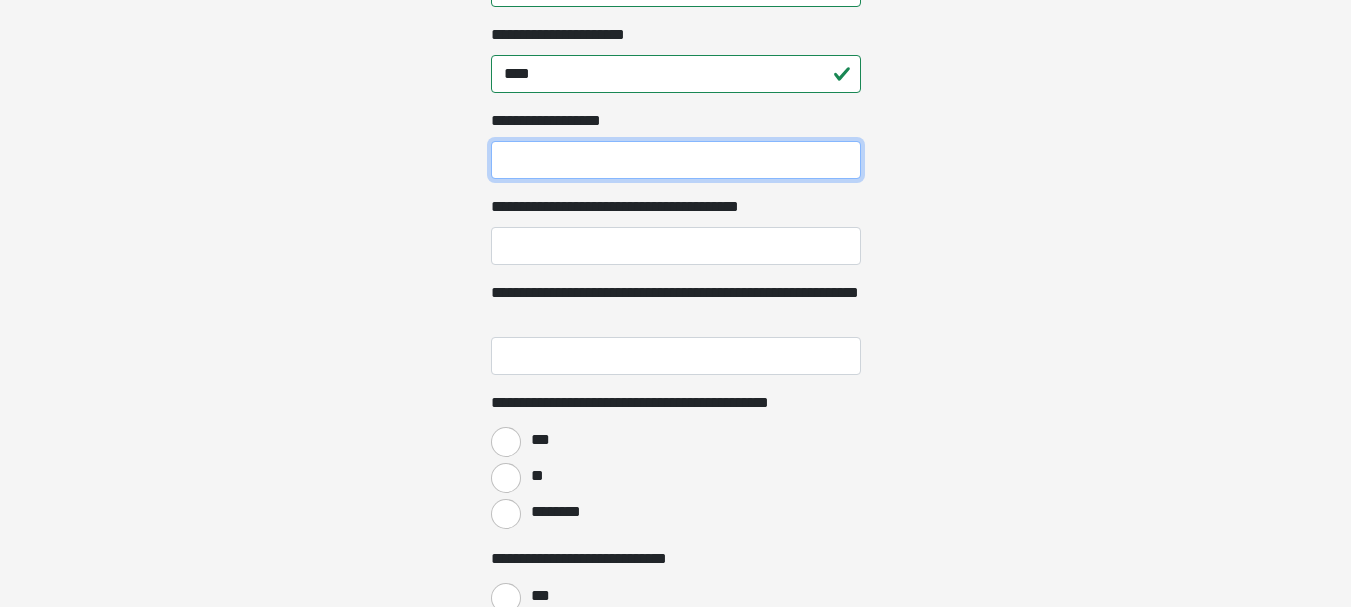 click on "**********" at bounding box center [676, 160] 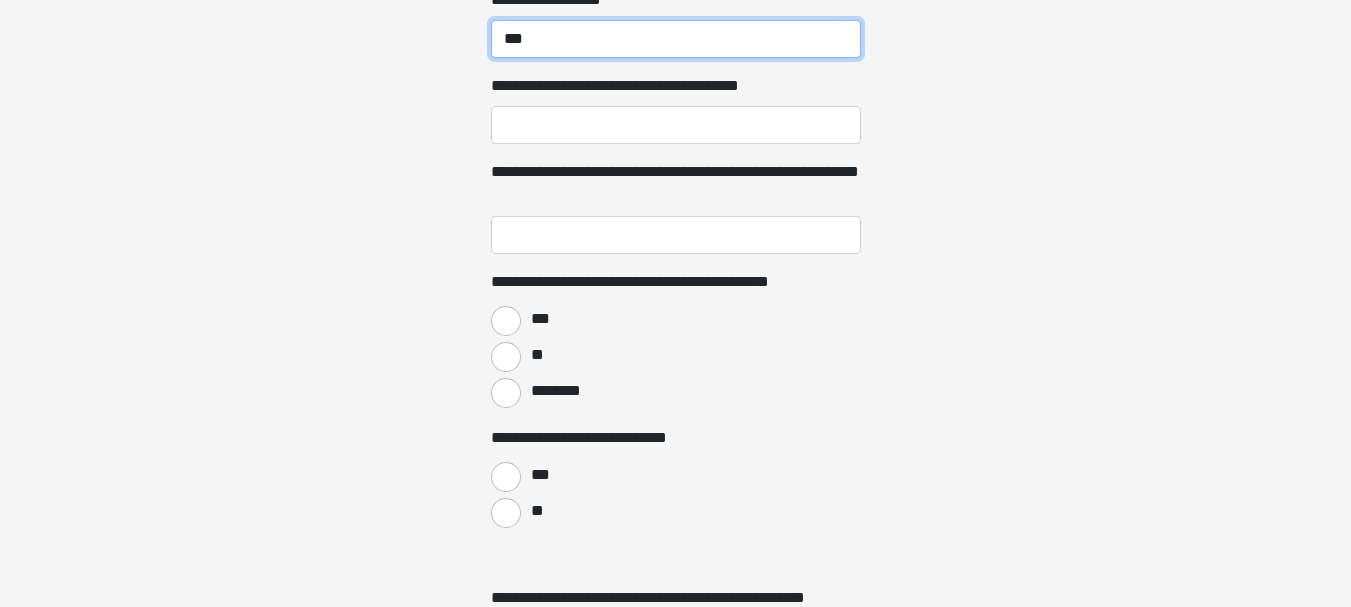 scroll, scrollTop: 2393, scrollLeft: 0, axis: vertical 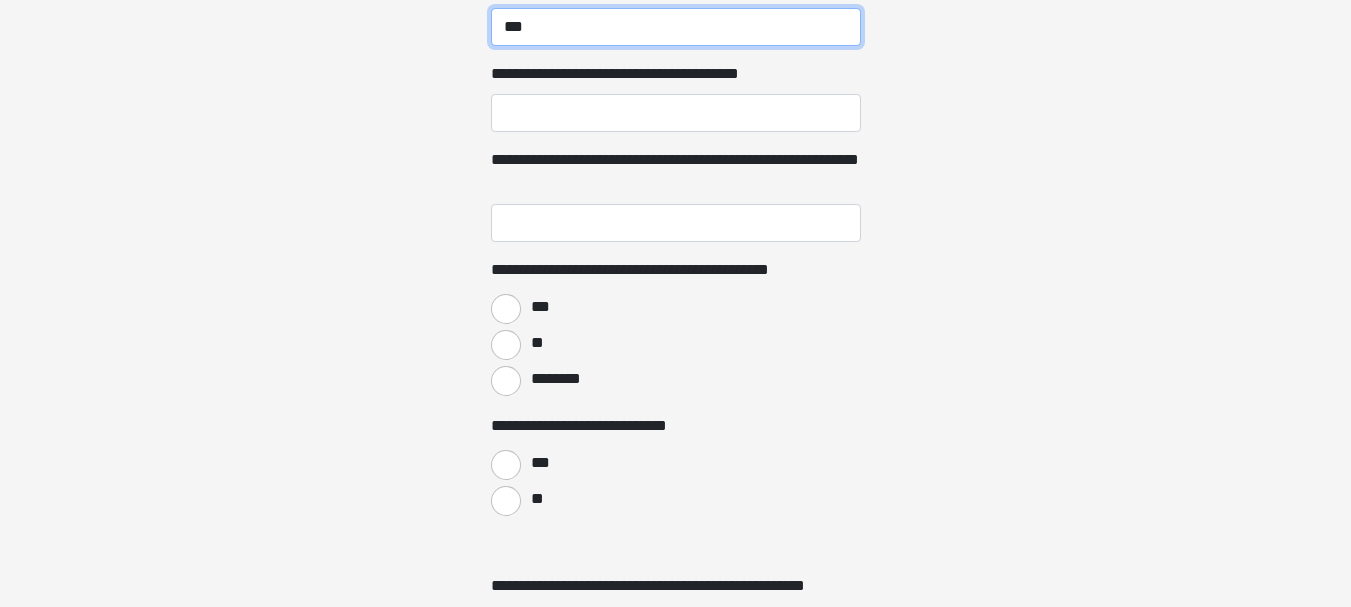 type on "***" 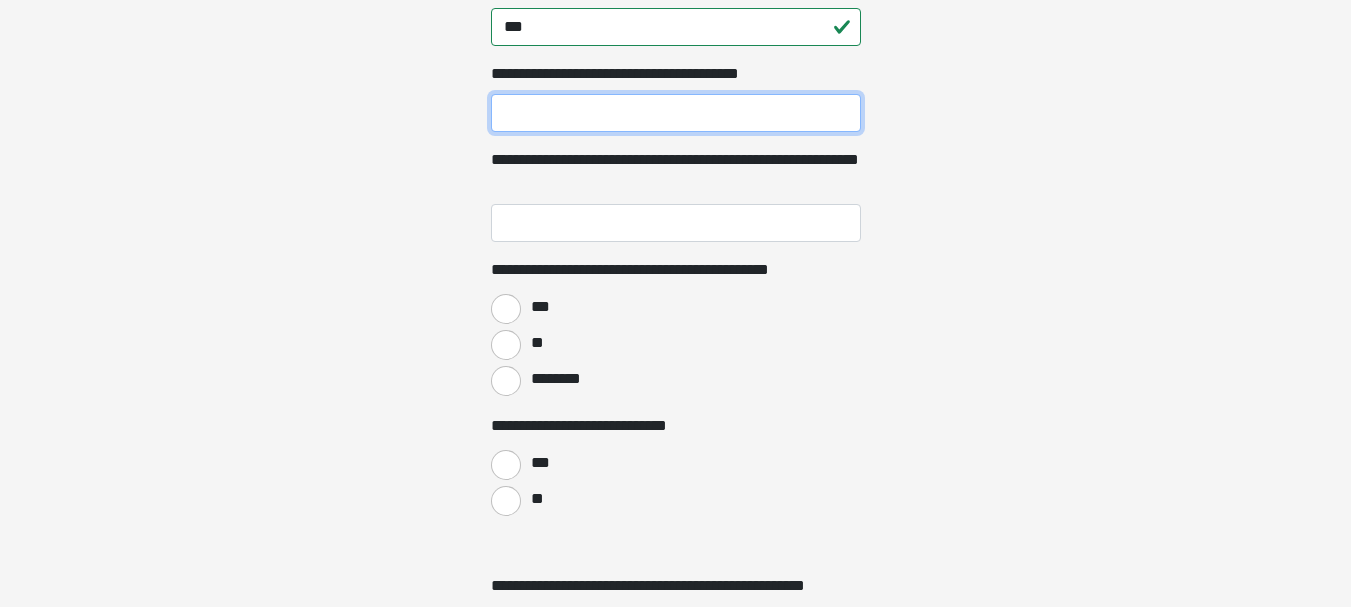 click on "**********" at bounding box center [676, 113] 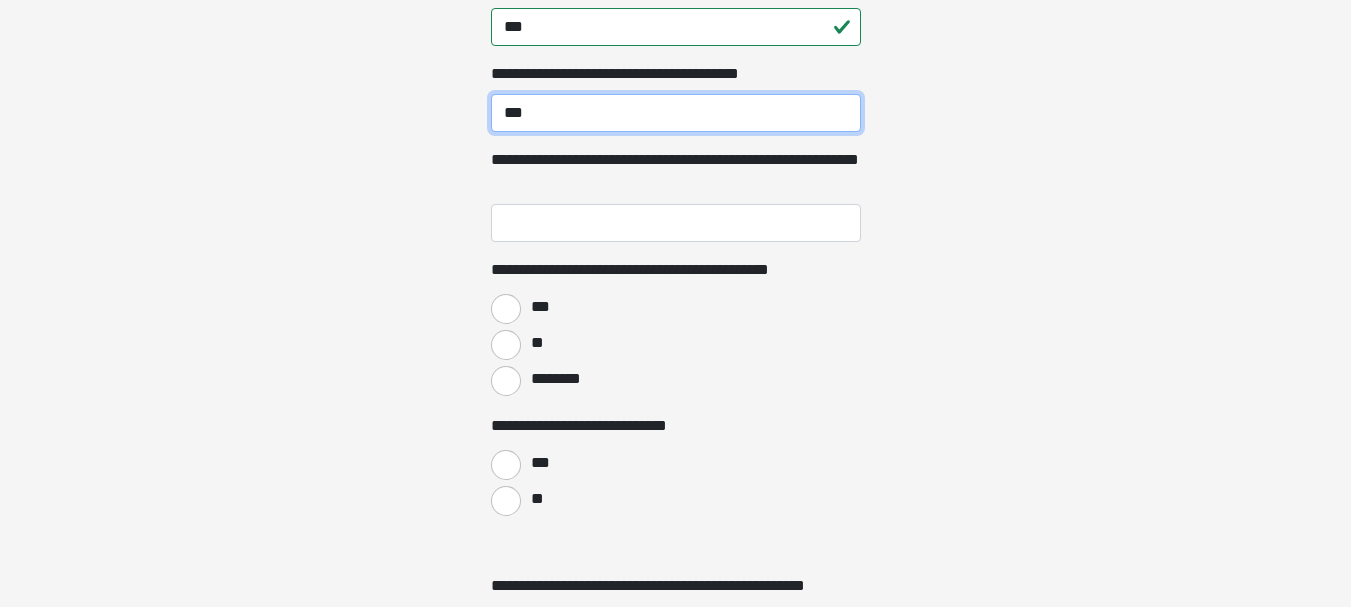 type on "***" 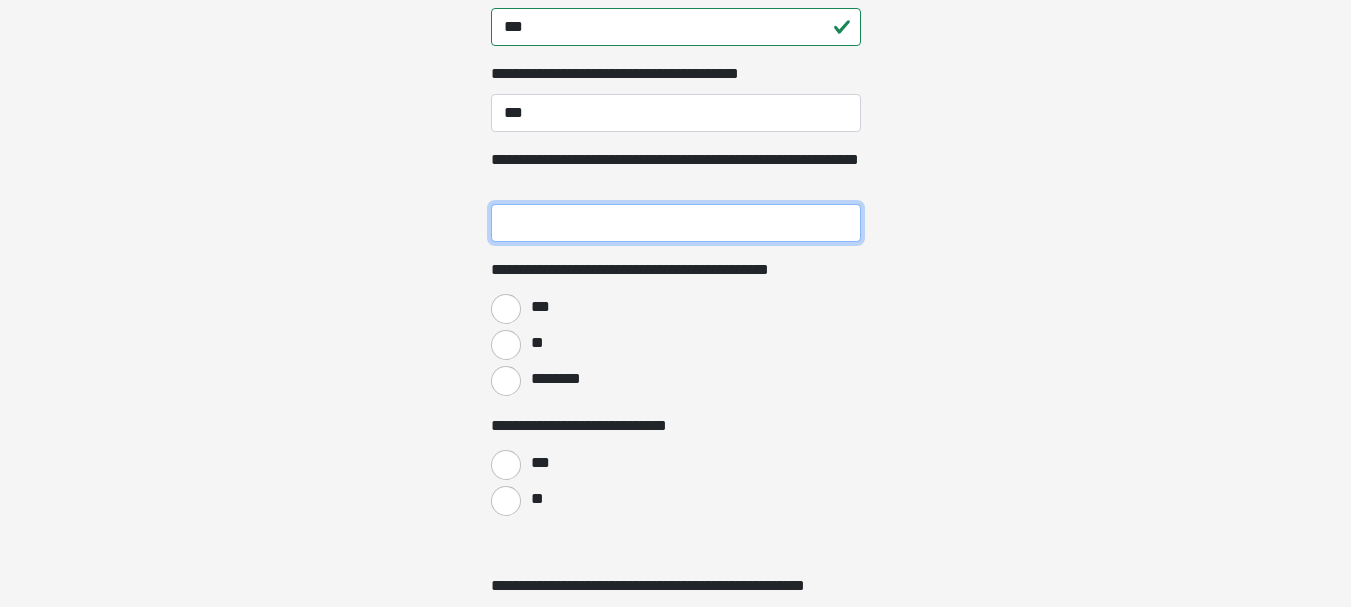 click on "**********" at bounding box center [676, 223] 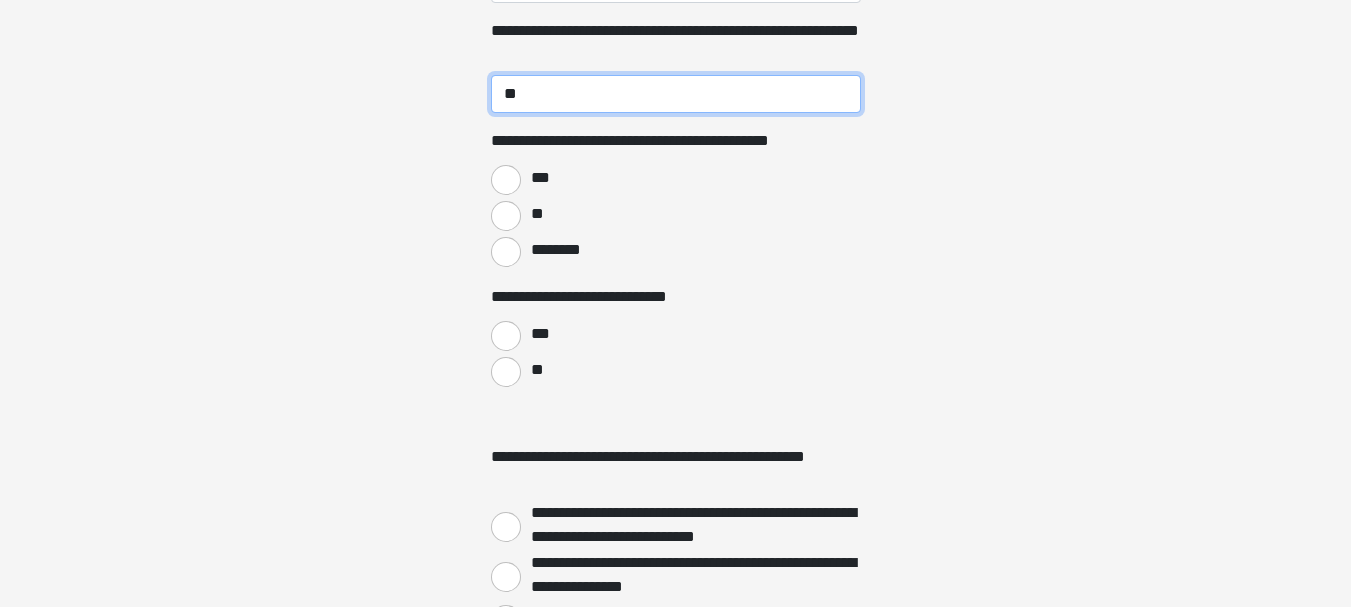 scroll, scrollTop: 2527, scrollLeft: 0, axis: vertical 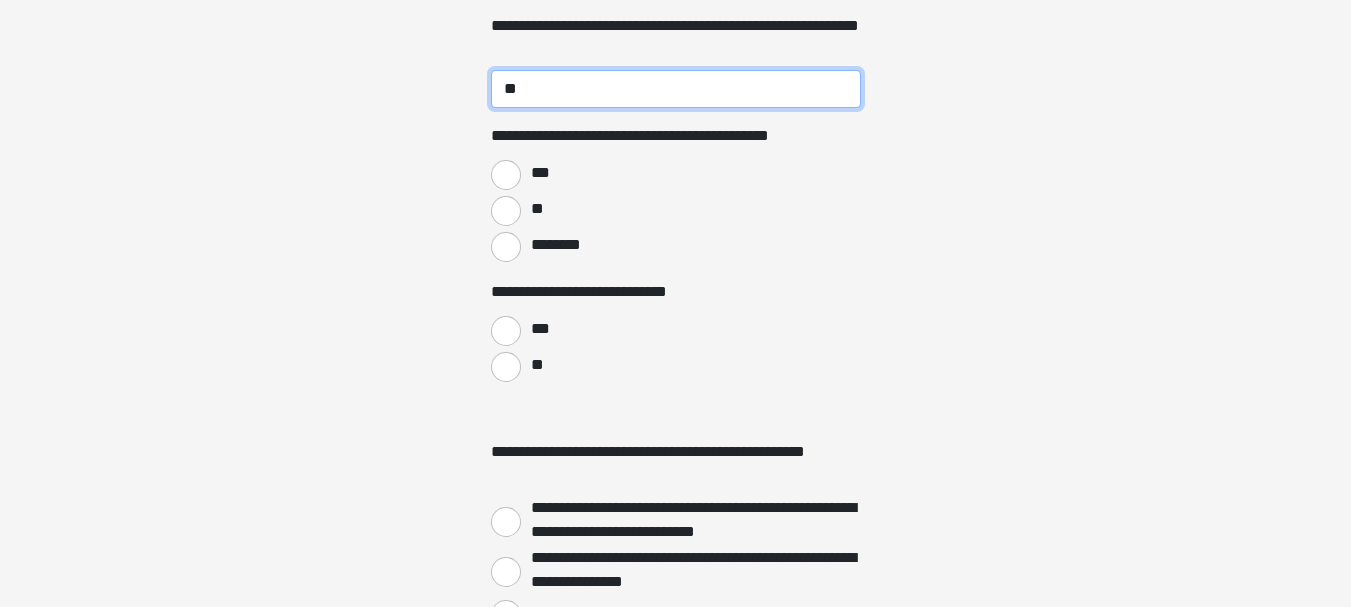 type on "**" 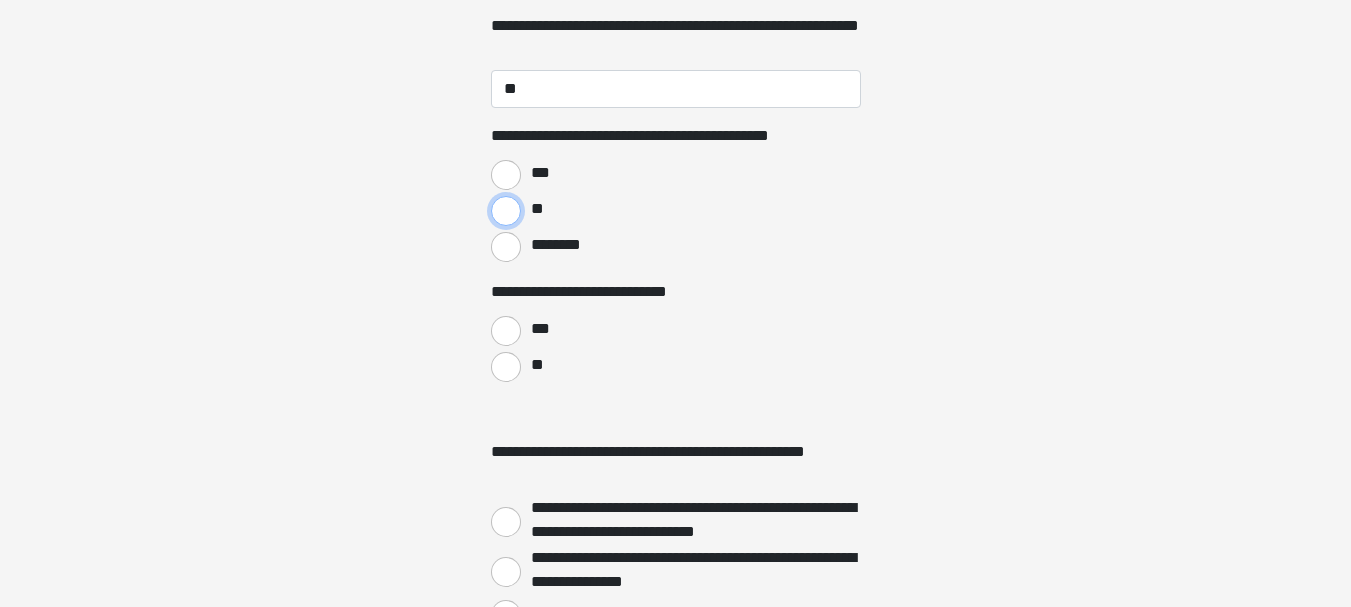 click on "**" at bounding box center (506, 211) 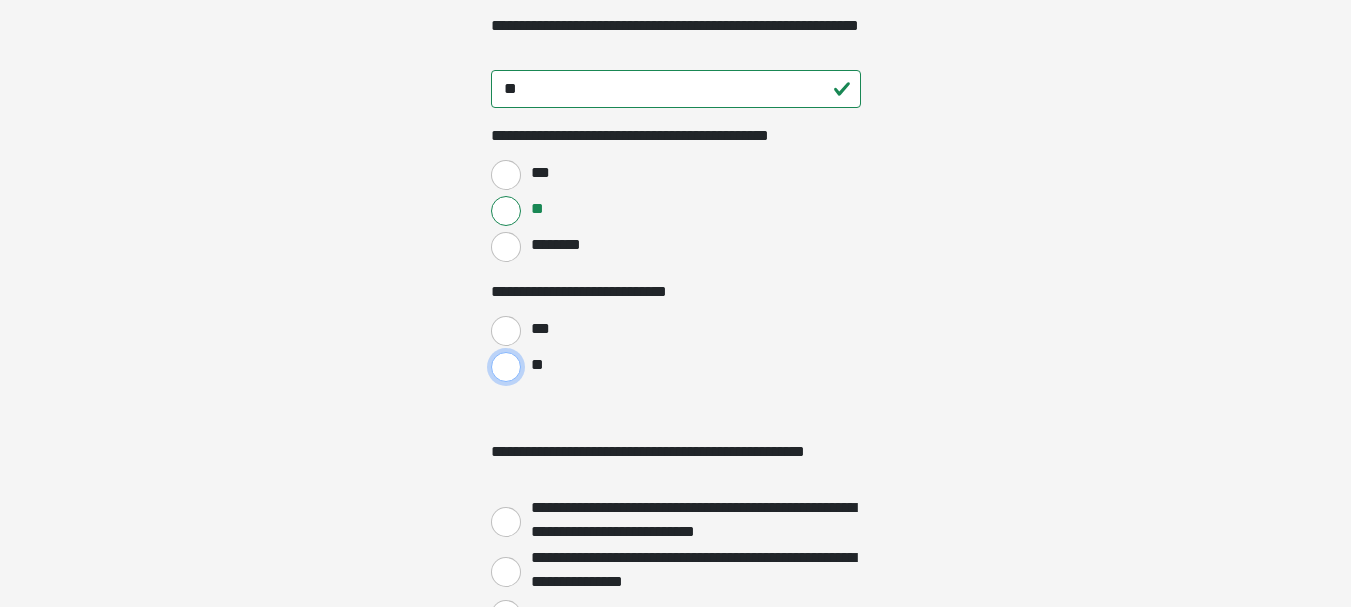 click on "**" at bounding box center (506, 367) 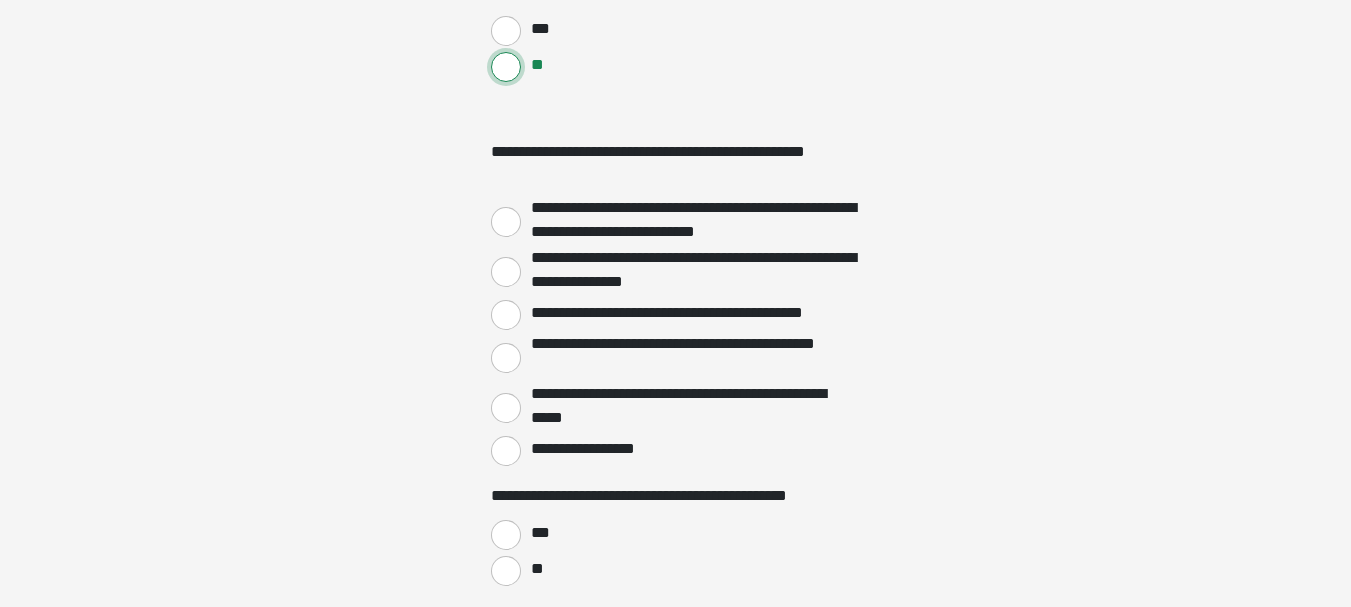 scroll, scrollTop: 2860, scrollLeft: 0, axis: vertical 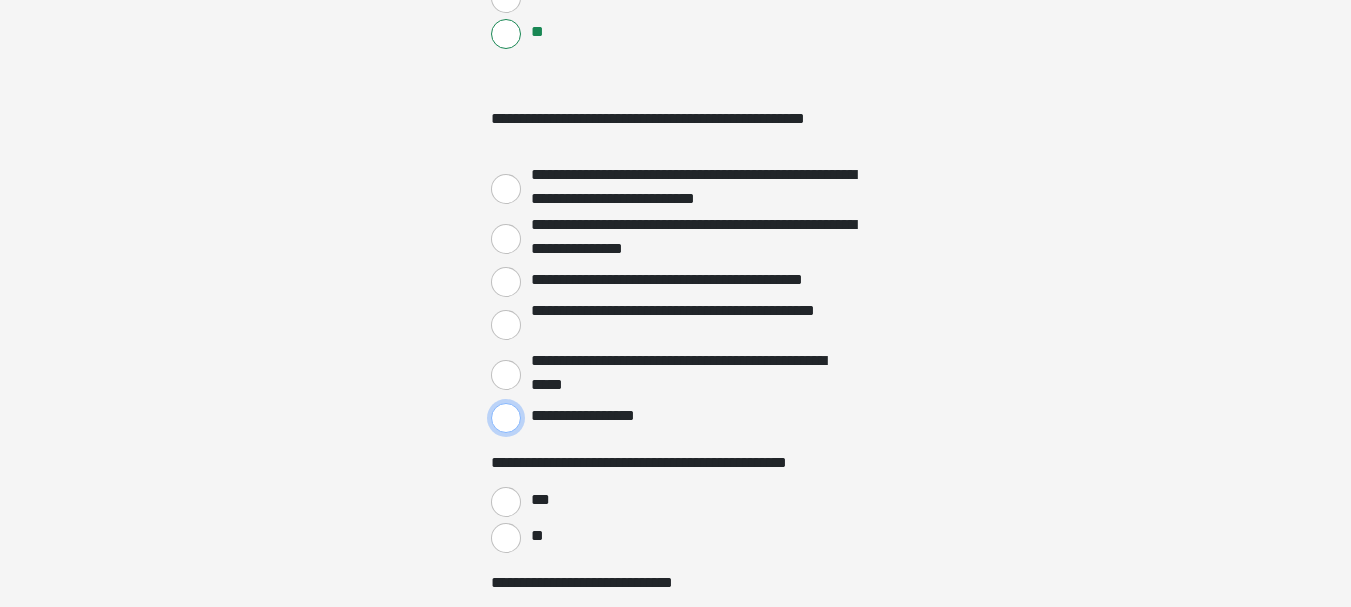 click on "**********" at bounding box center [506, 418] 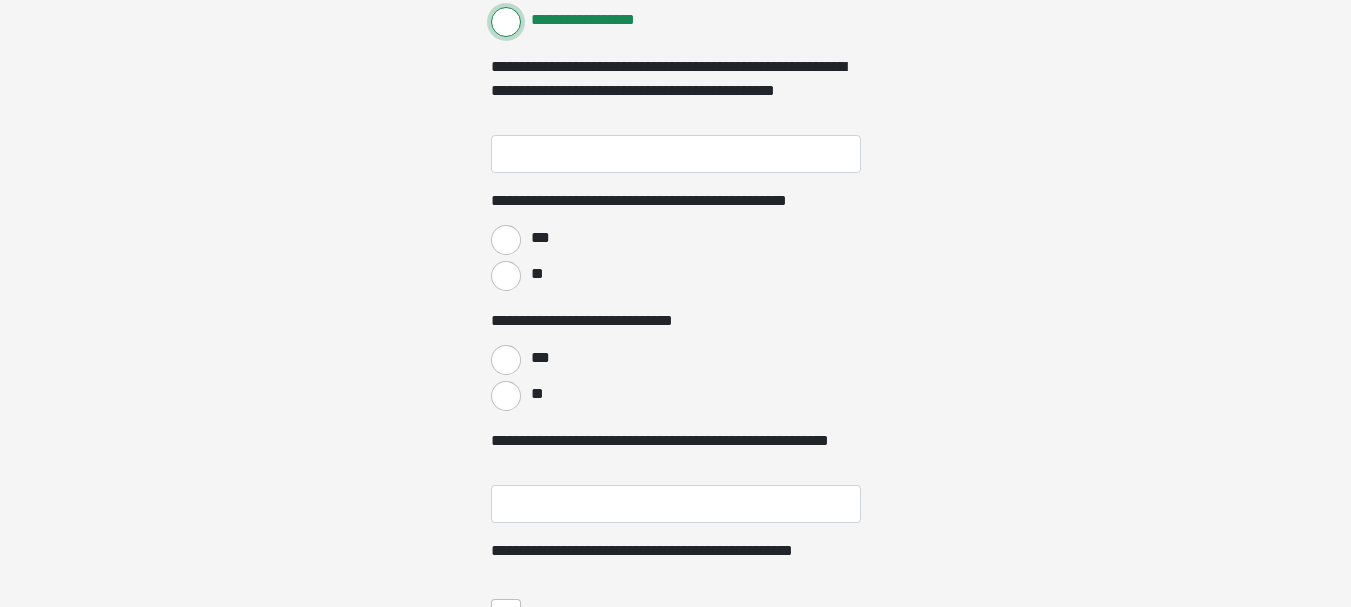 scroll, scrollTop: 3267, scrollLeft: 0, axis: vertical 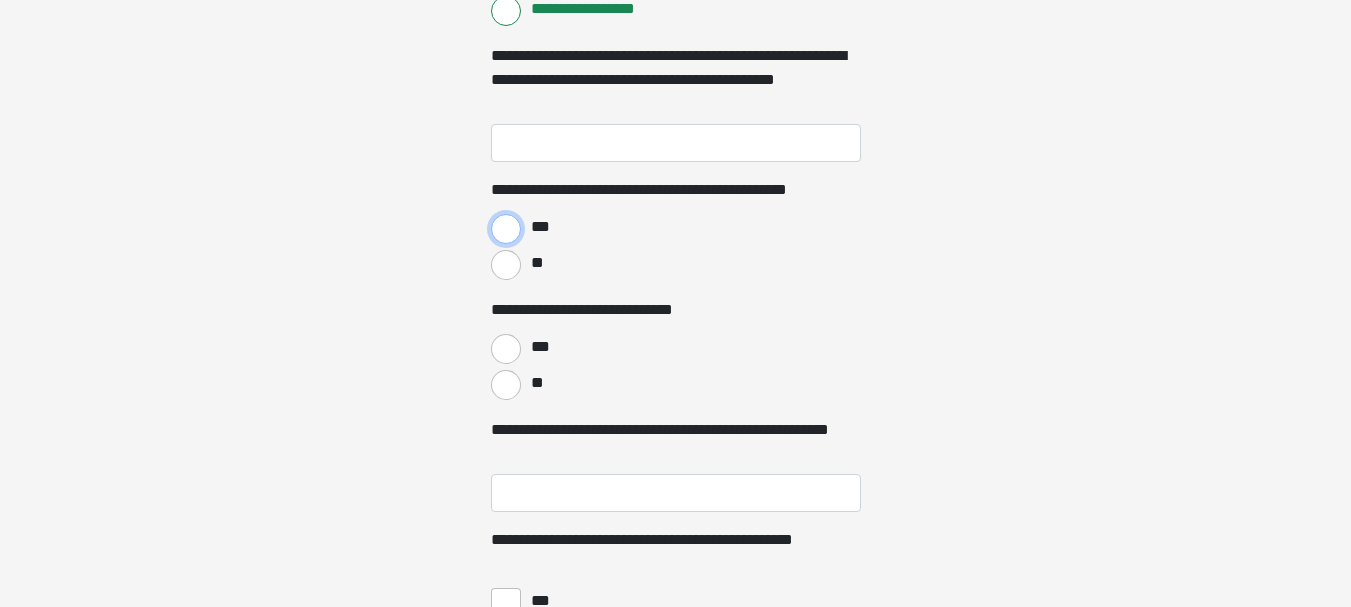 click on "***" at bounding box center (506, 229) 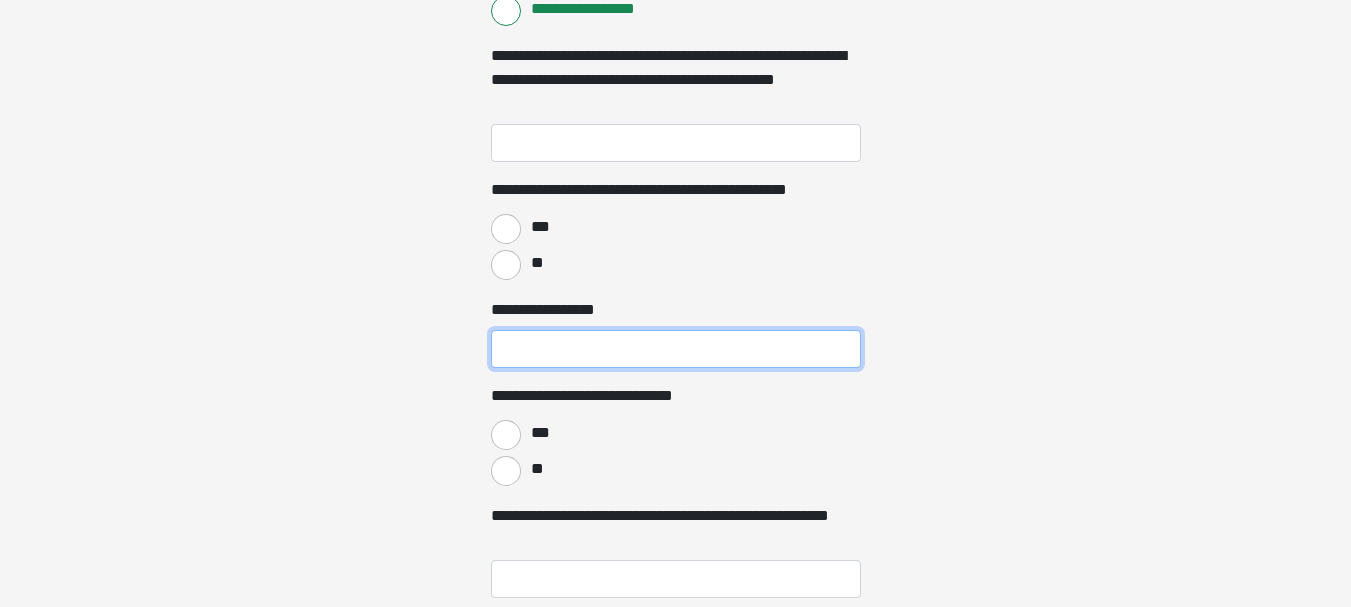 click on "**********" at bounding box center [676, 349] 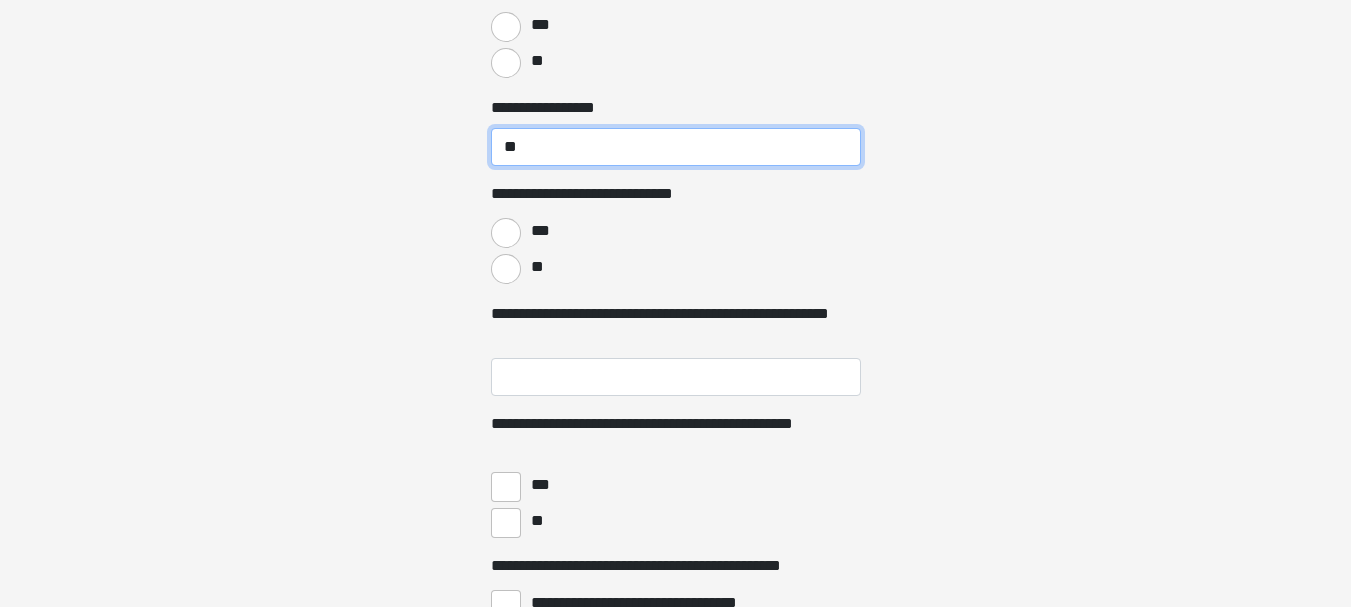 scroll, scrollTop: 3473, scrollLeft: 0, axis: vertical 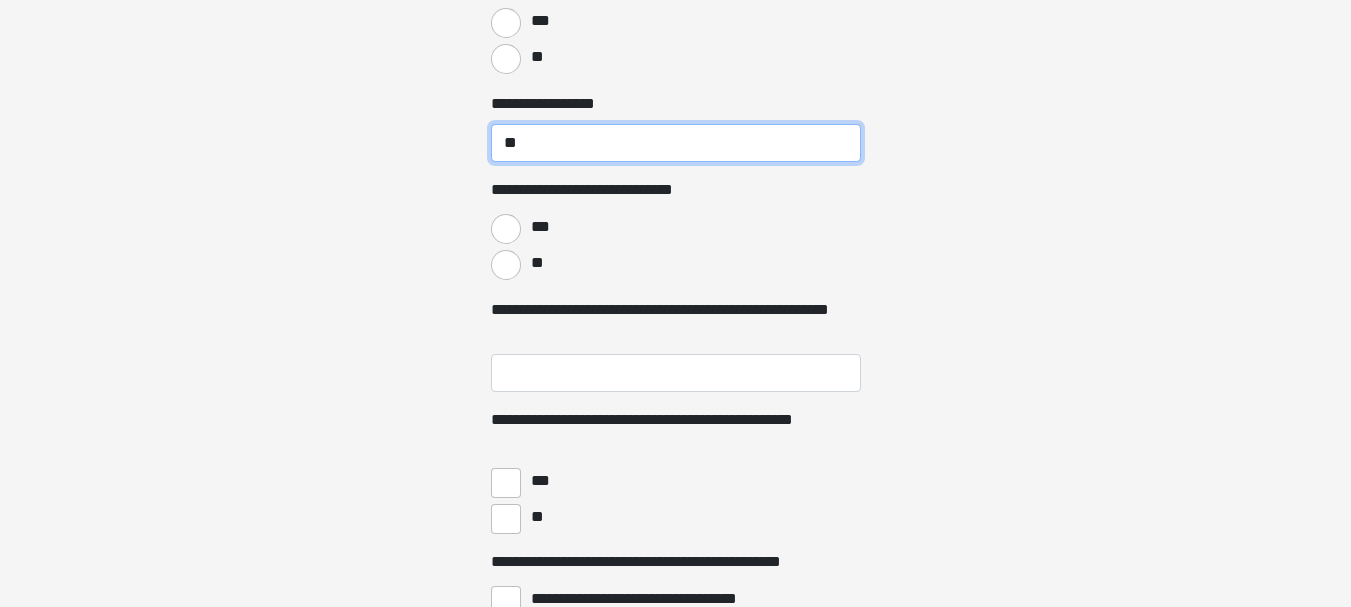 type on "**" 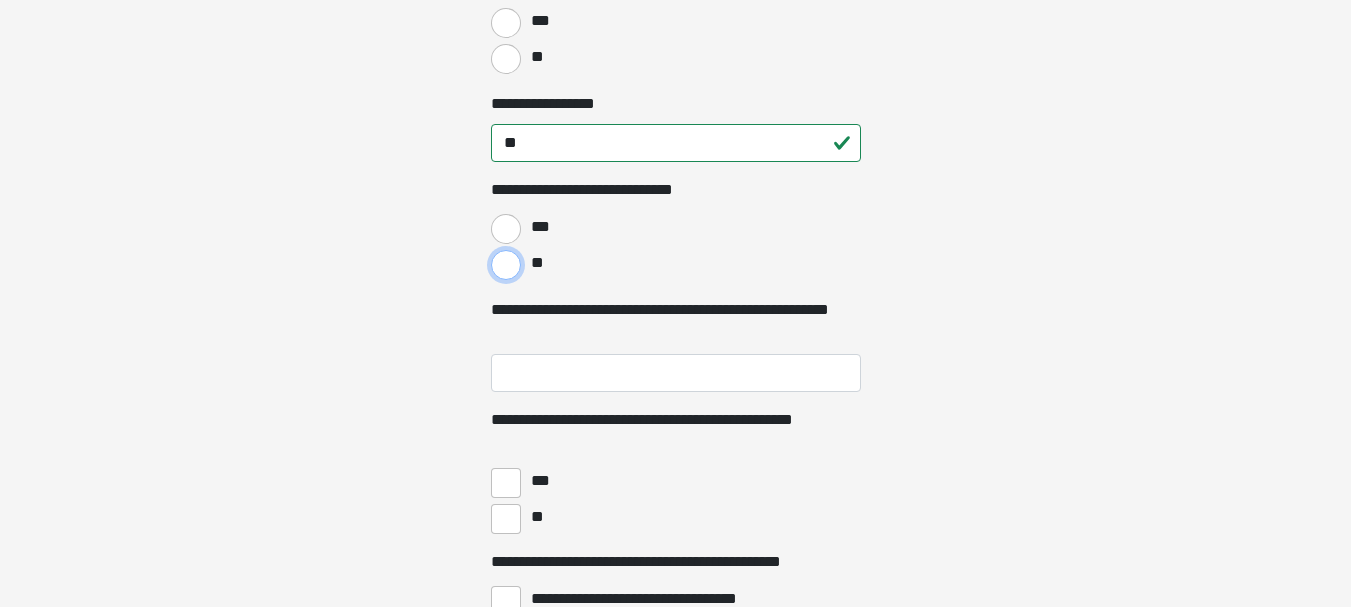click on "**" at bounding box center (506, 265) 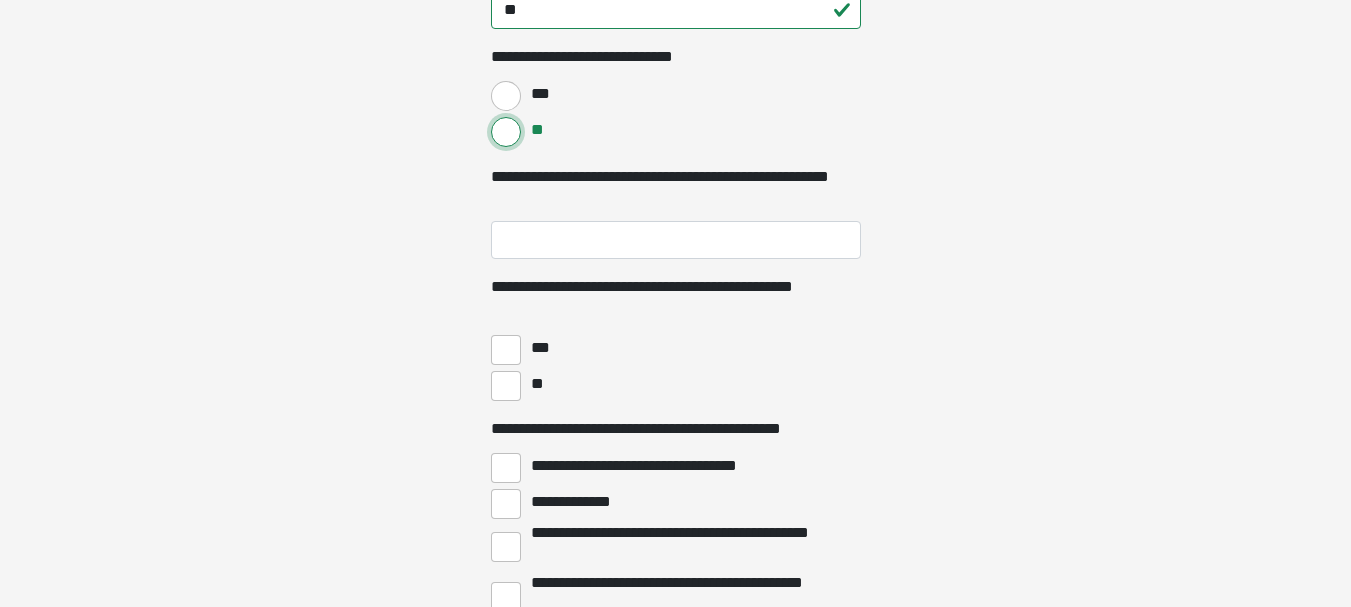 scroll, scrollTop: 3640, scrollLeft: 0, axis: vertical 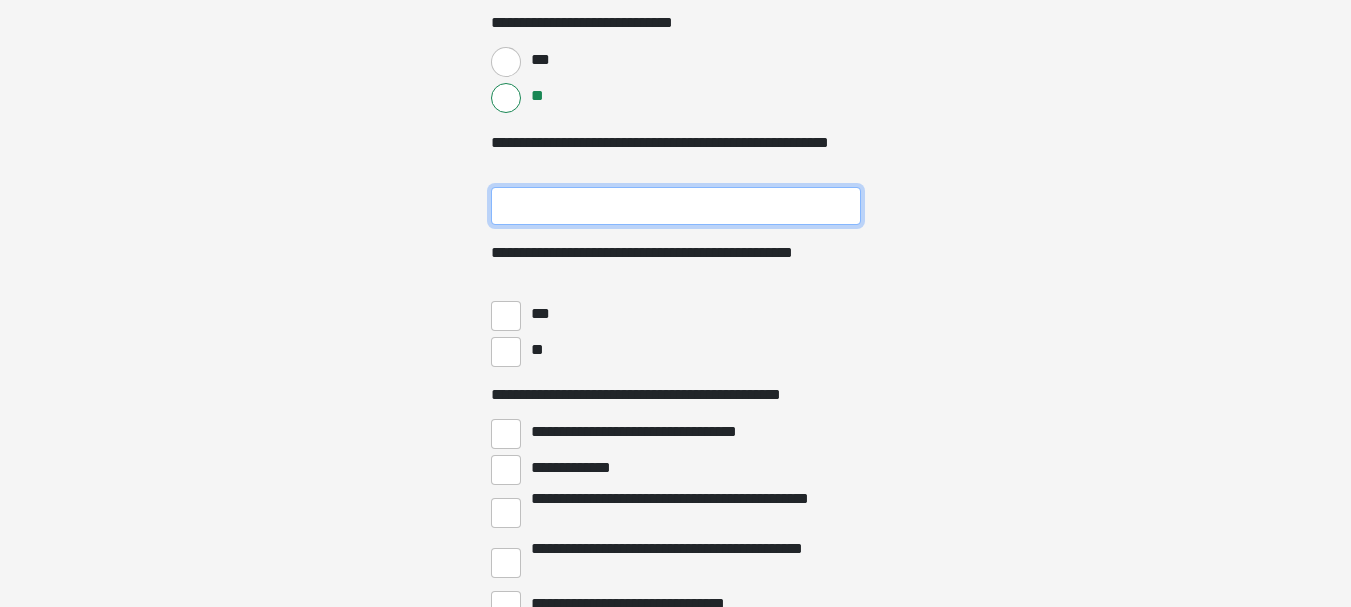 click on "**********" at bounding box center (676, 206) 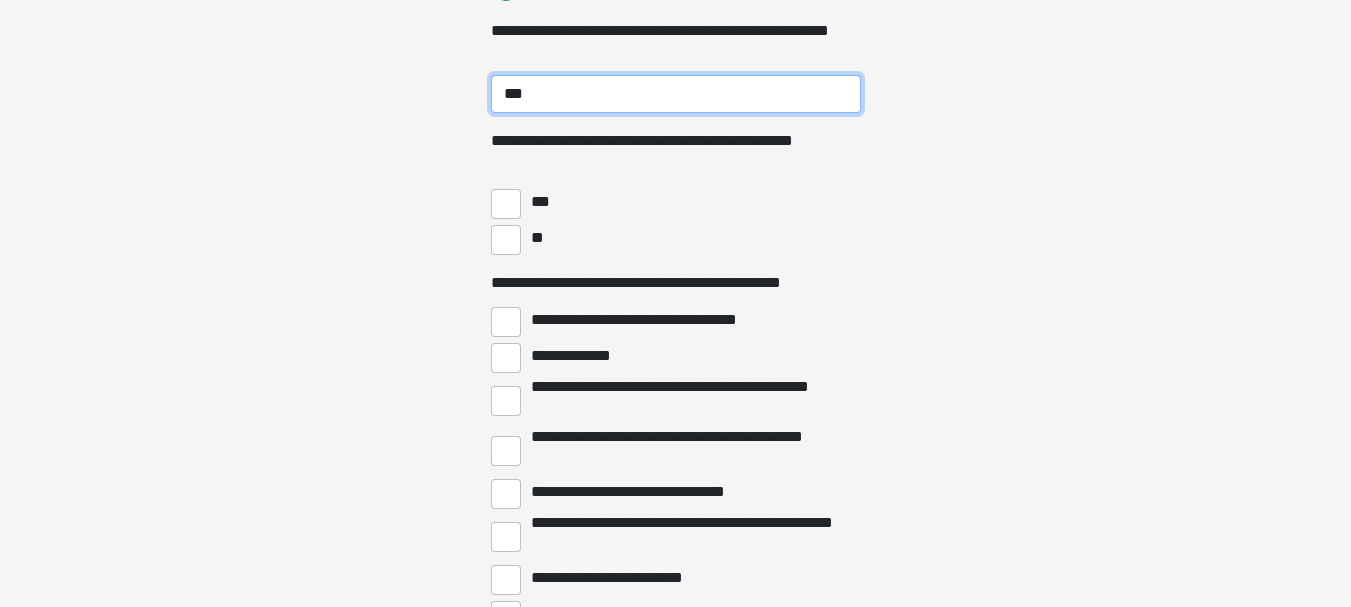 scroll, scrollTop: 3773, scrollLeft: 0, axis: vertical 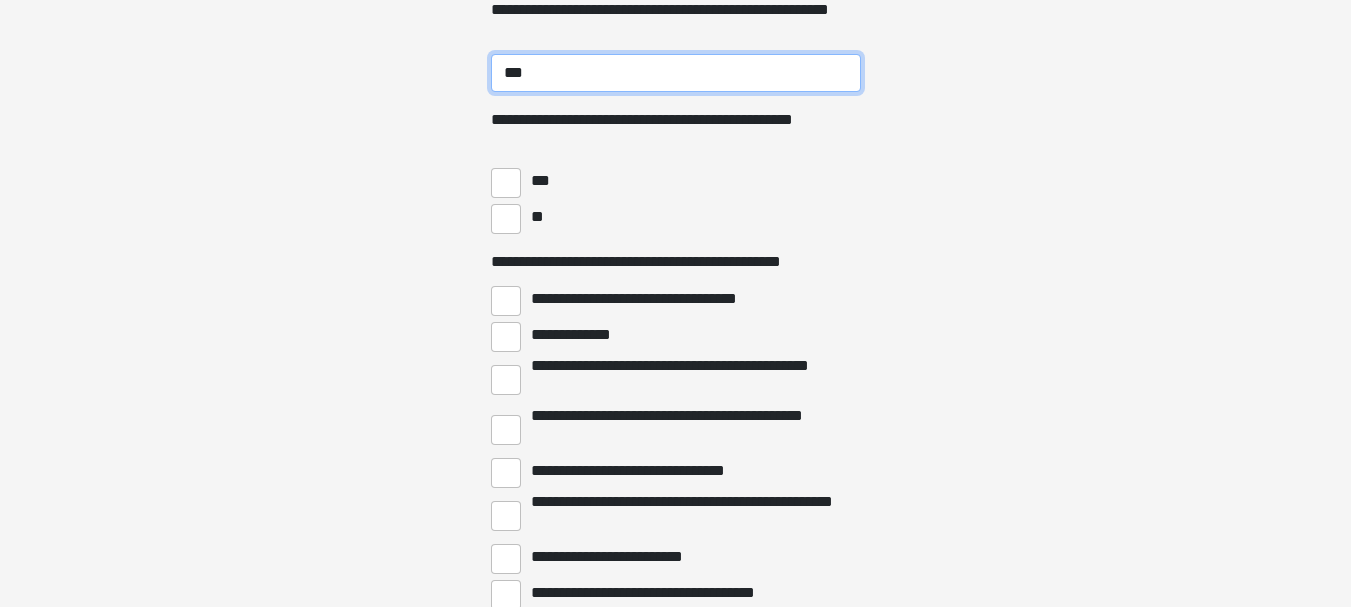 type on "***" 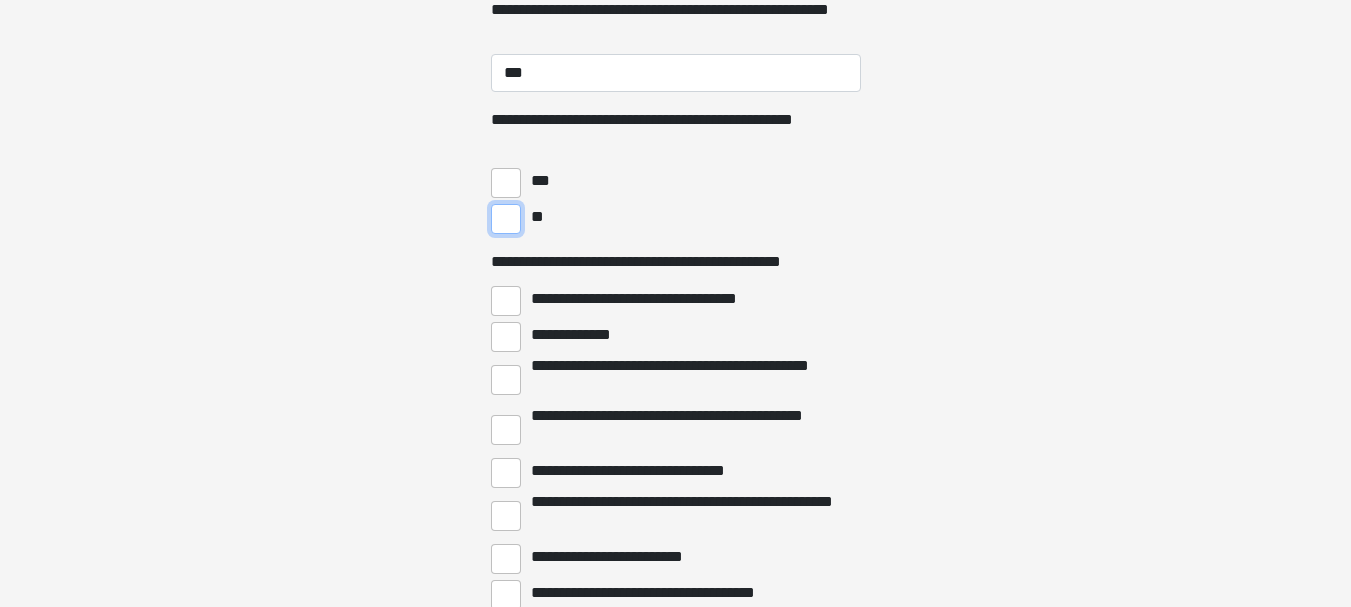 click on "**" at bounding box center (506, 219) 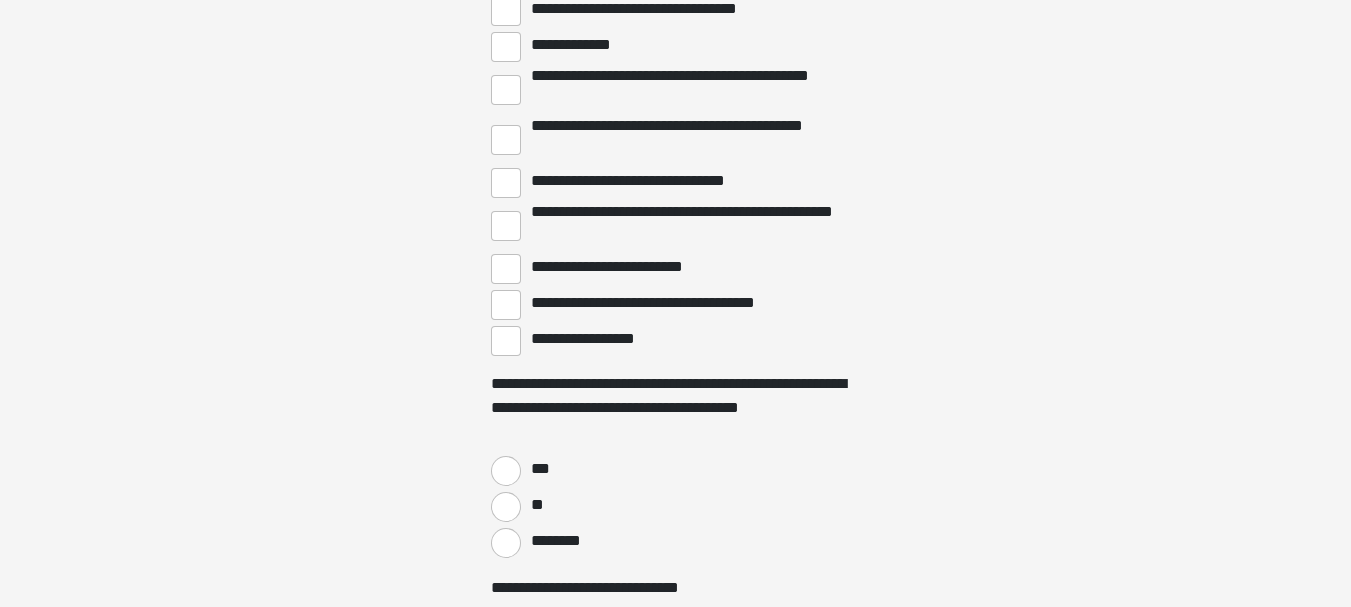 scroll, scrollTop: 4073, scrollLeft: 0, axis: vertical 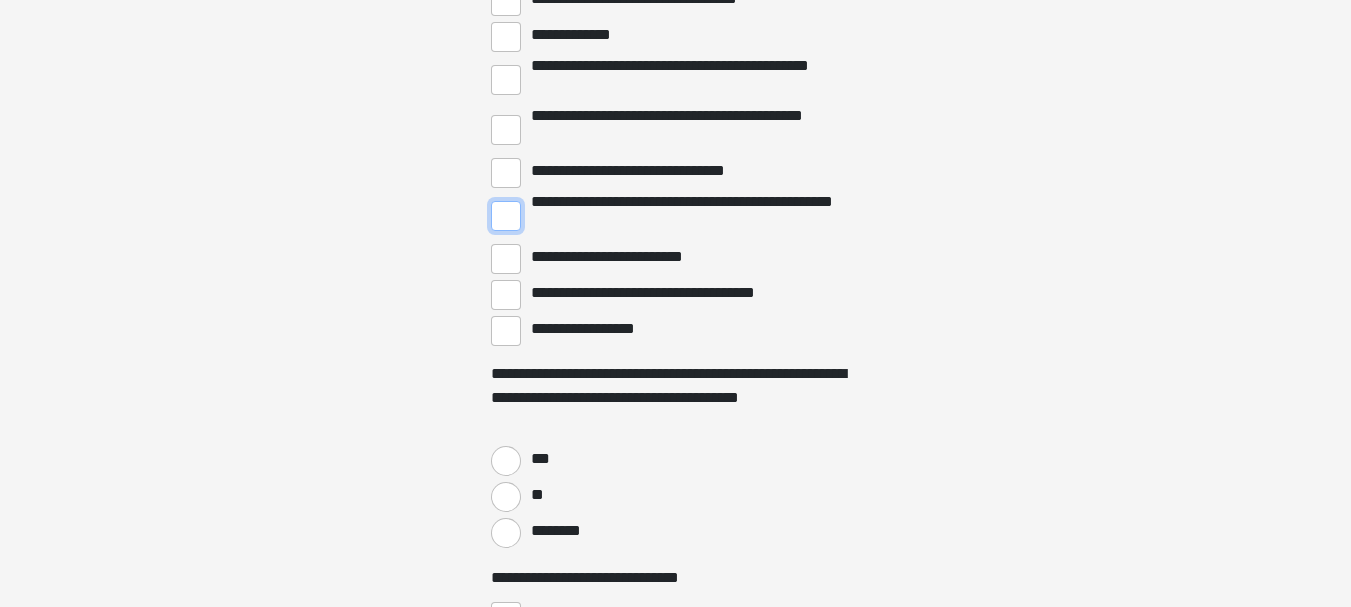 click on "**********" at bounding box center [506, 216] 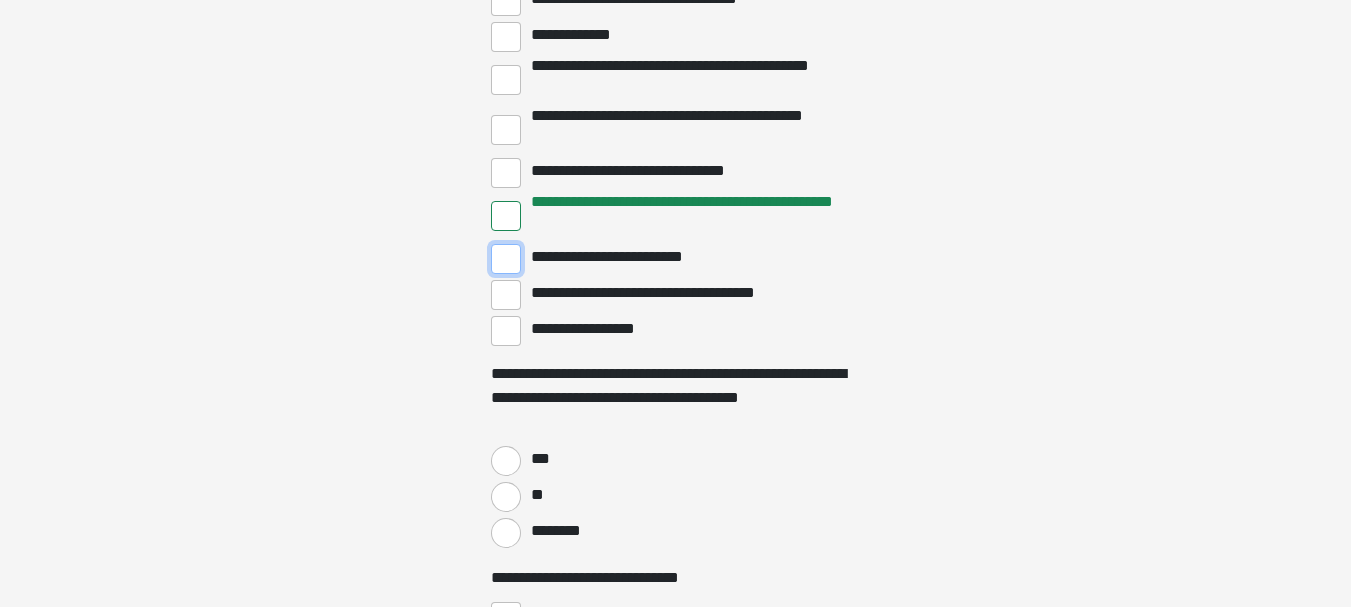 click on "**********" at bounding box center (506, 259) 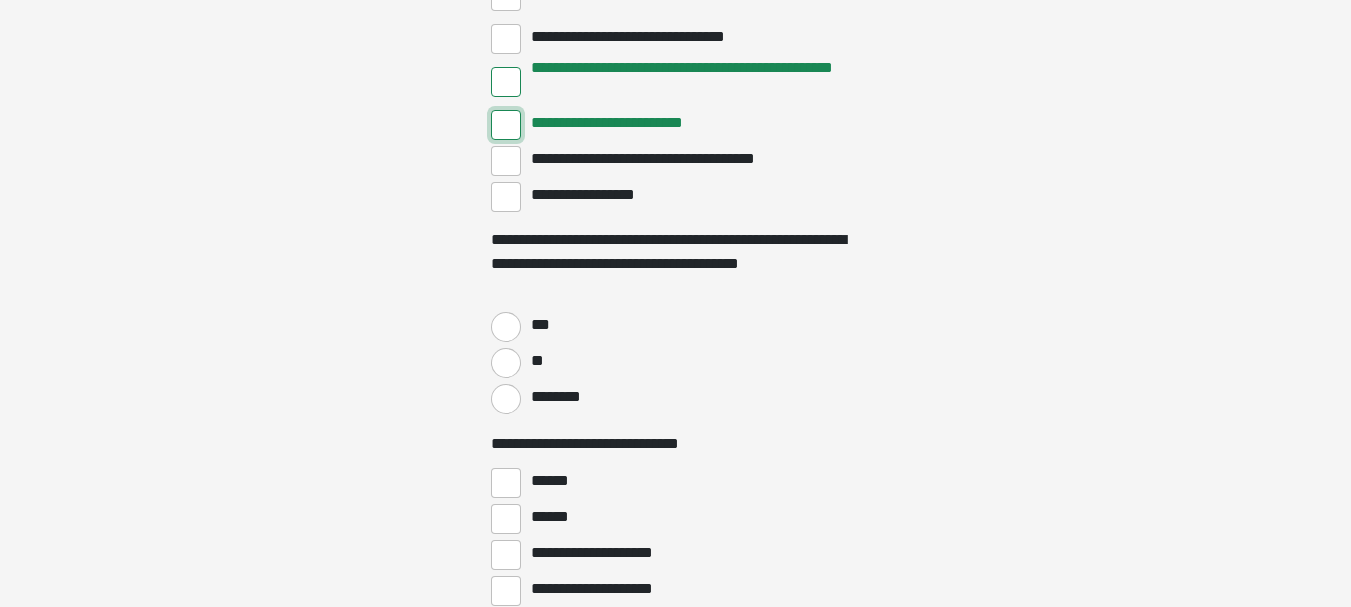 scroll, scrollTop: 4240, scrollLeft: 0, axis: vertical 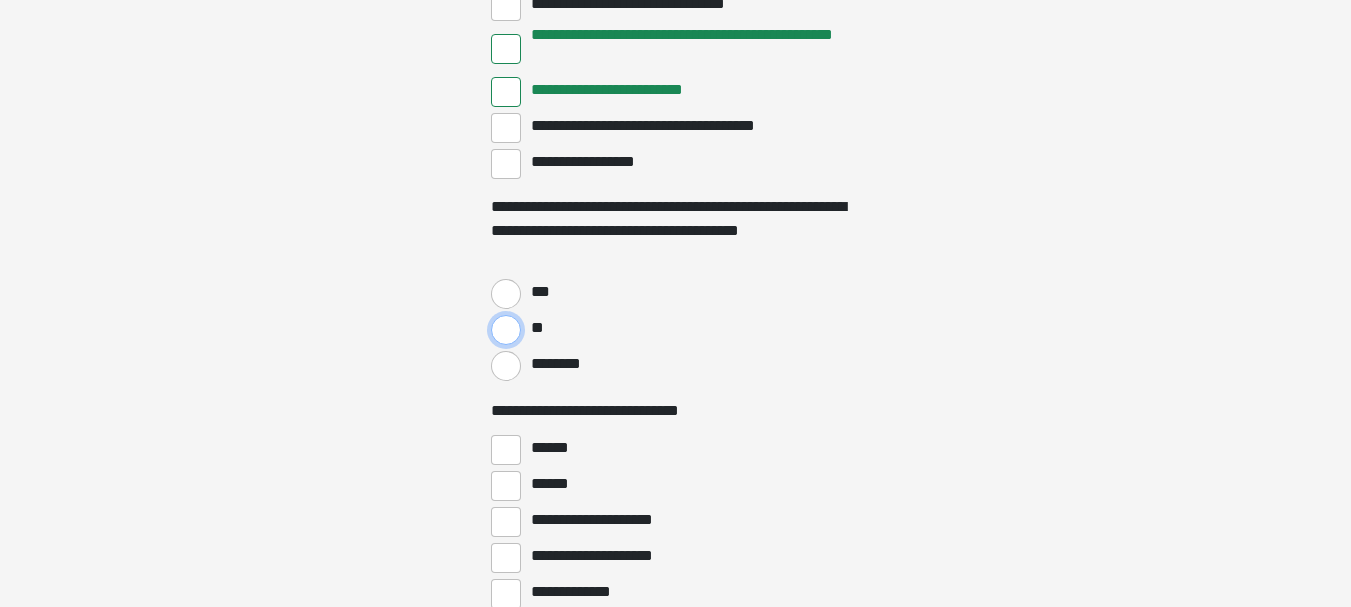 click on "**" at bounding box center (506, 330) 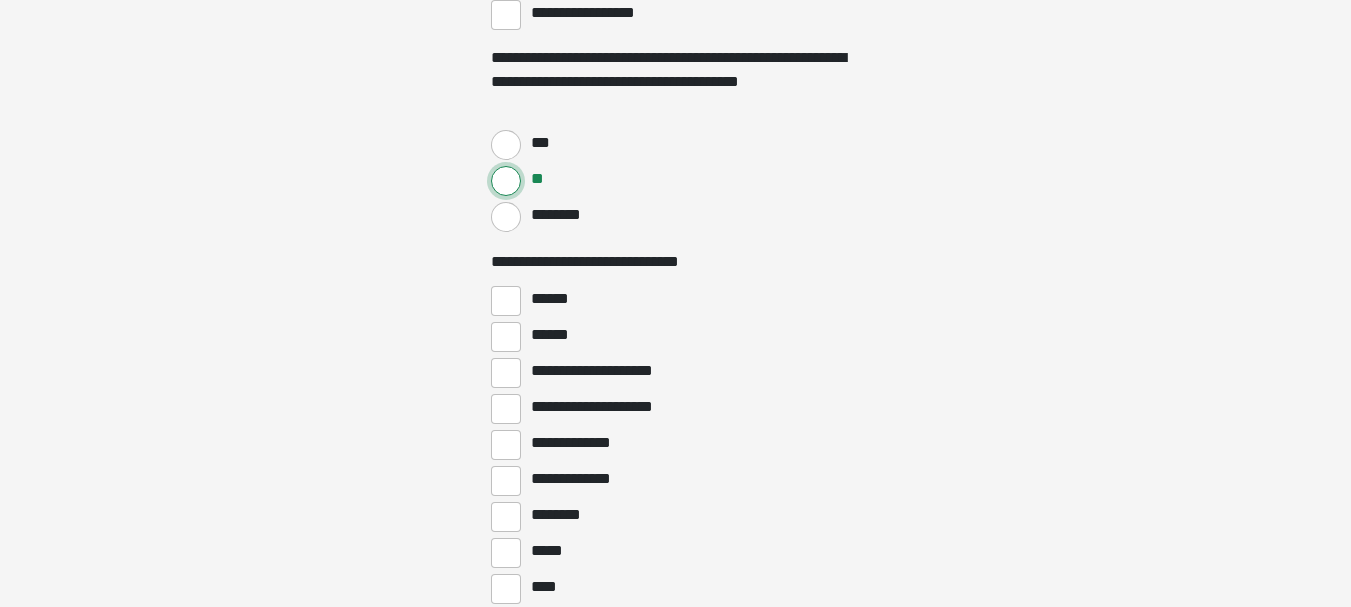 scroll, scrollTop: 4413, scrollLeft: 0, axis: vertical 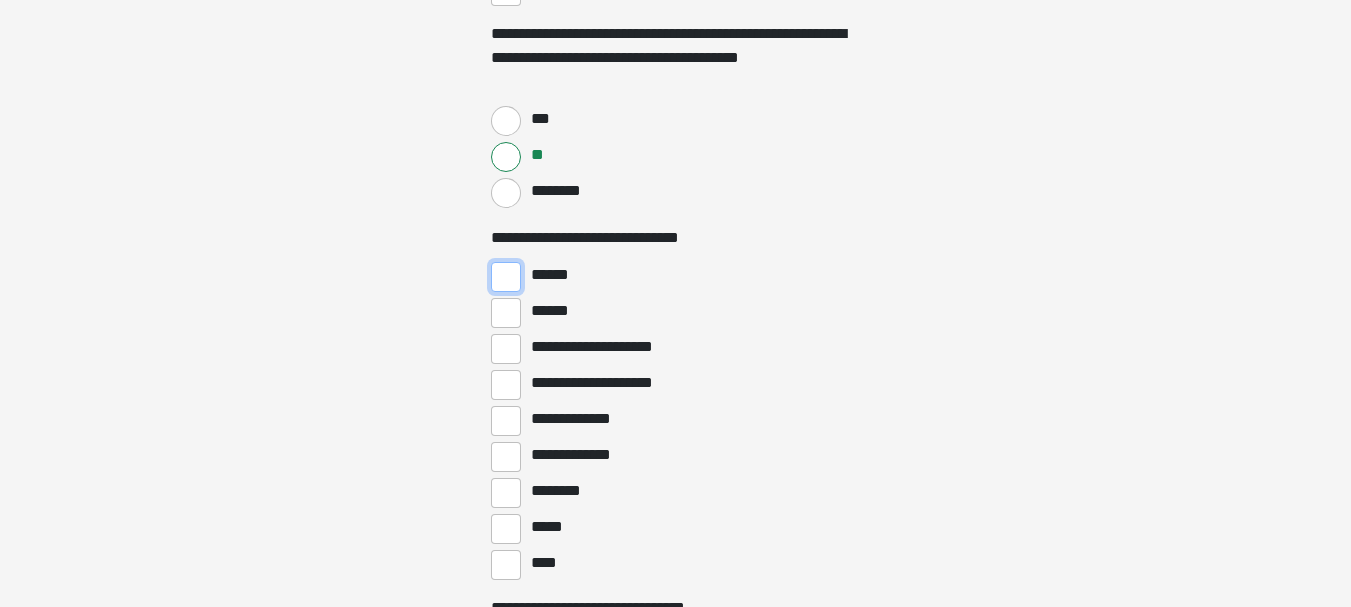click on "******" at bounding box center (506, 277) 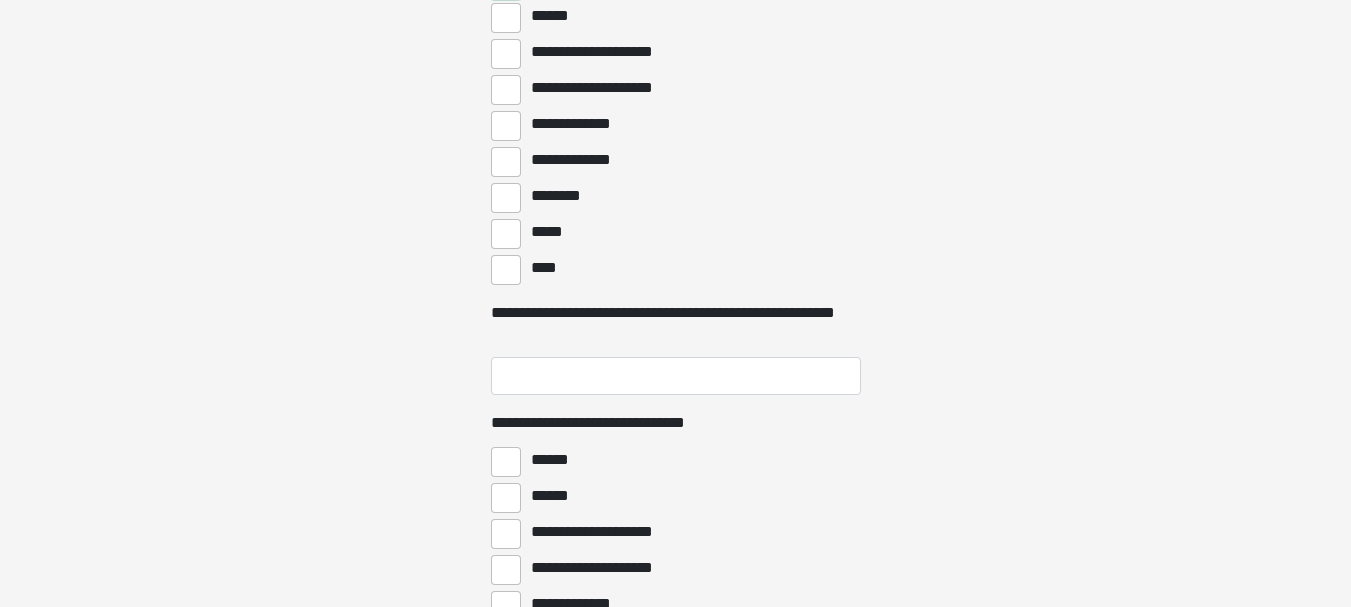 scroll, scrollTop: 4720, scrollLeft: 0, axis: vertical 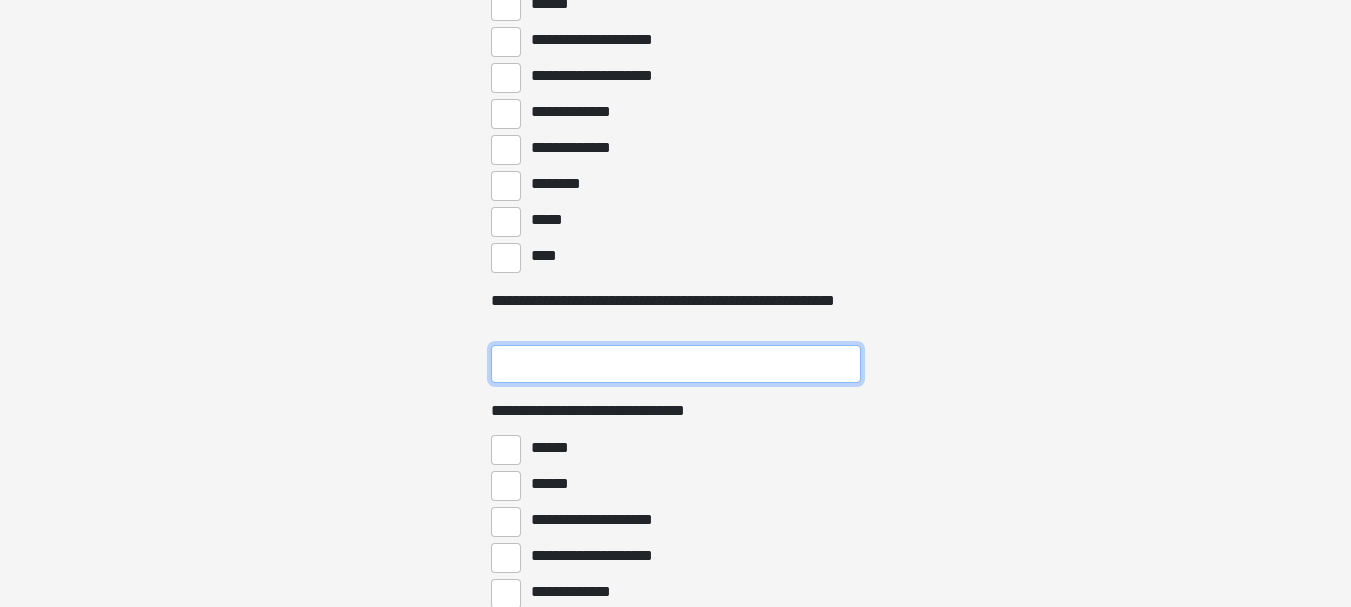 click on "**********" at bounding box center (676, 364) 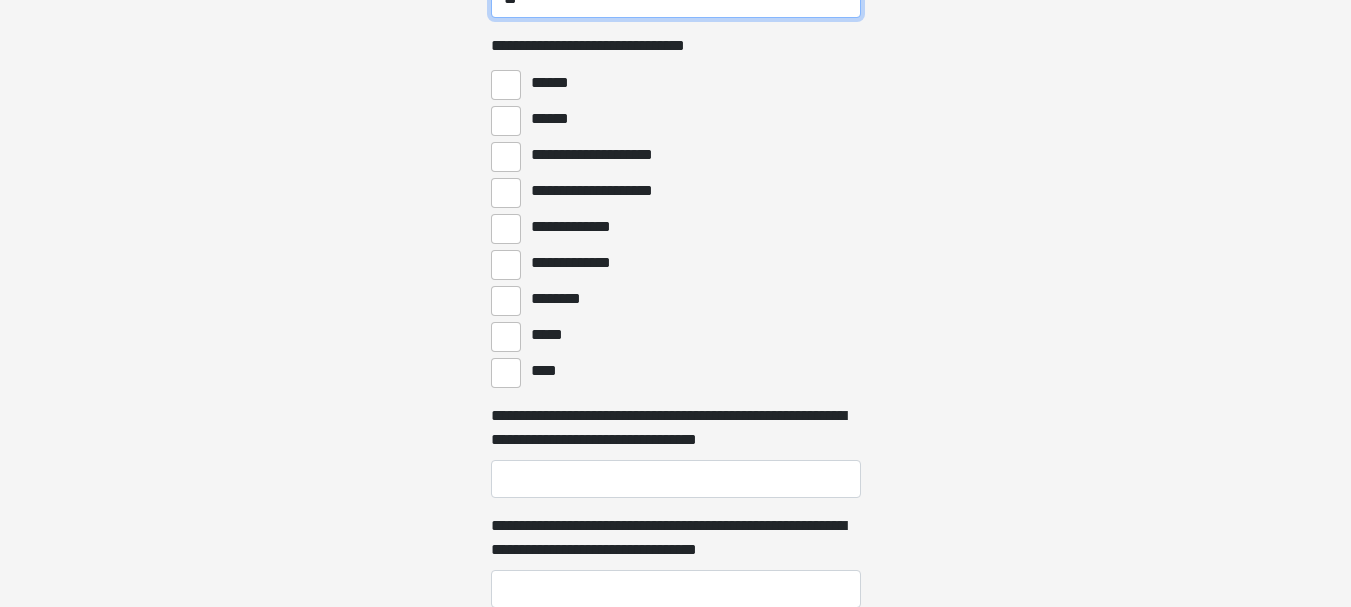 scroll, scrollTop: 5087, scrollLeft: 0, axis: vertical 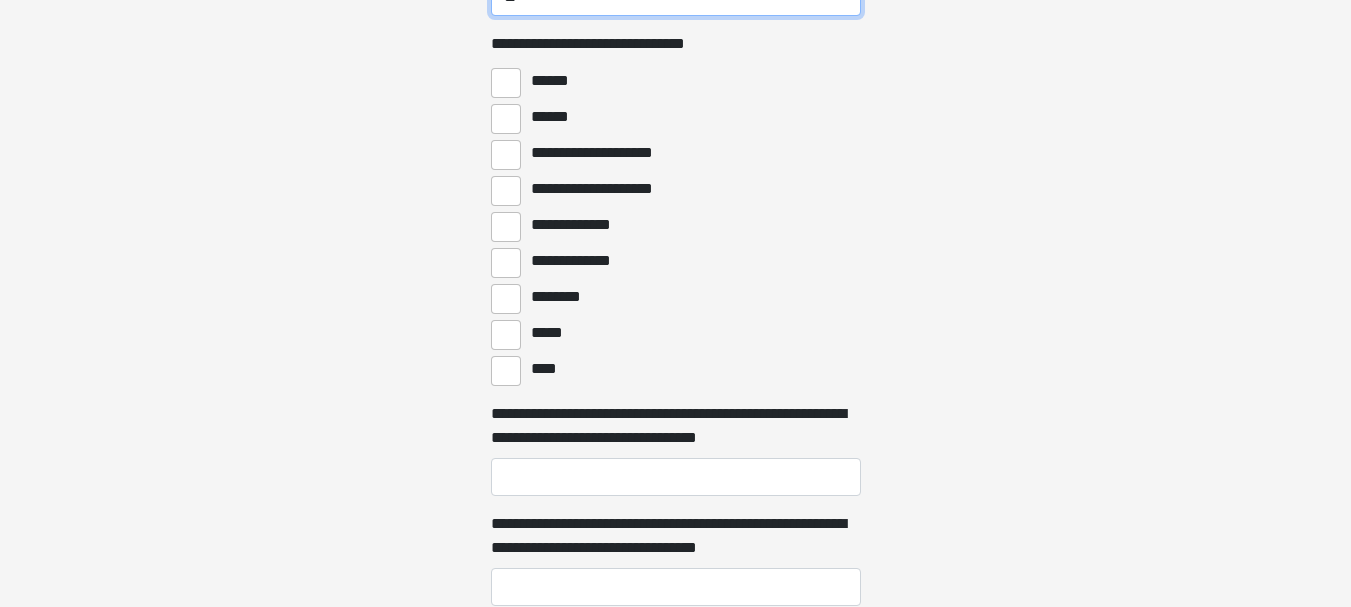 type on "**" 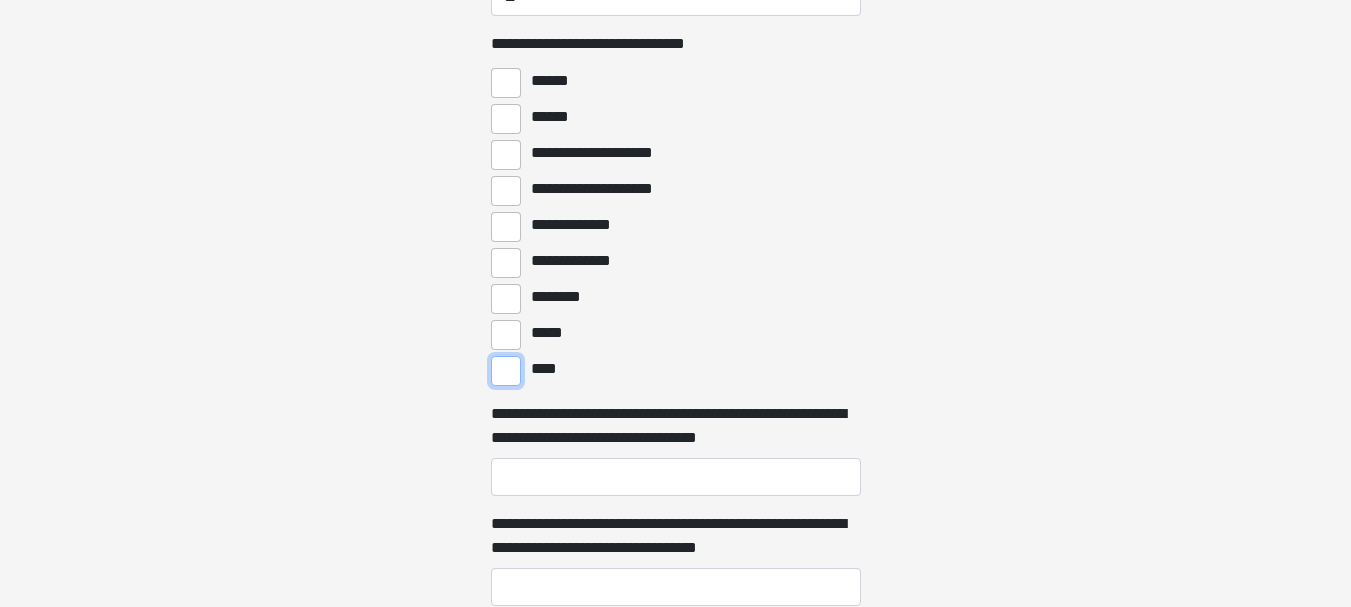 click on "****" at bounding box center [506, 371] 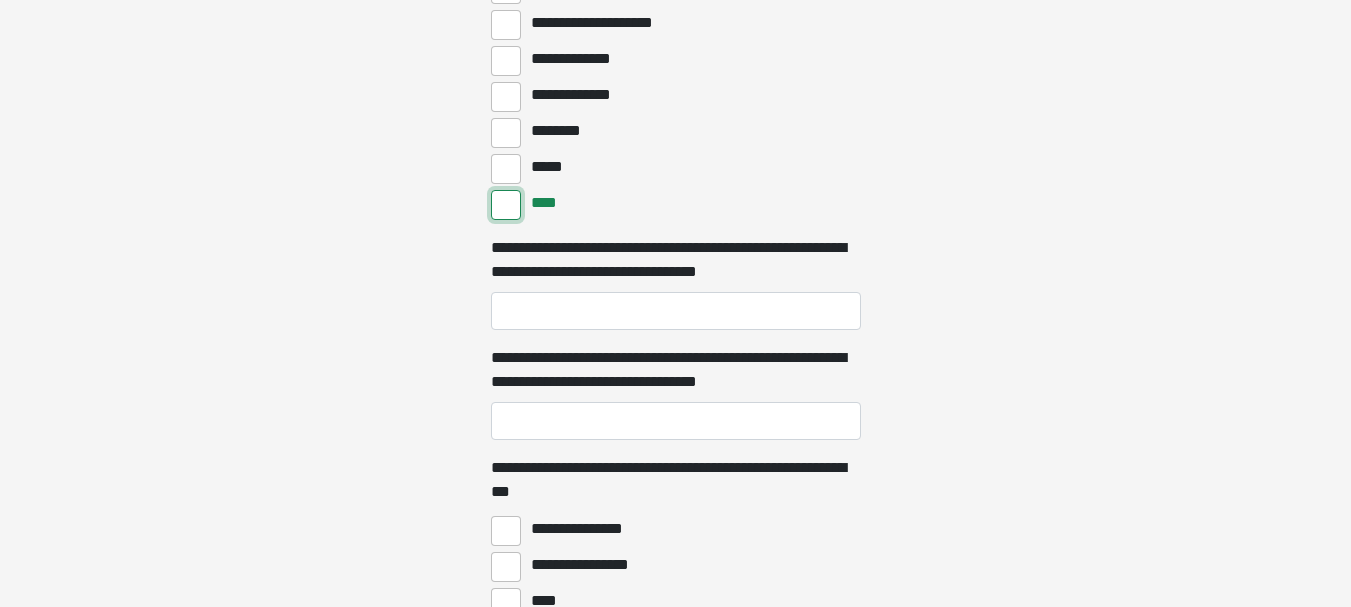 scroll, scrollTop: 5287, scrollLeft: 0, axis: vertical 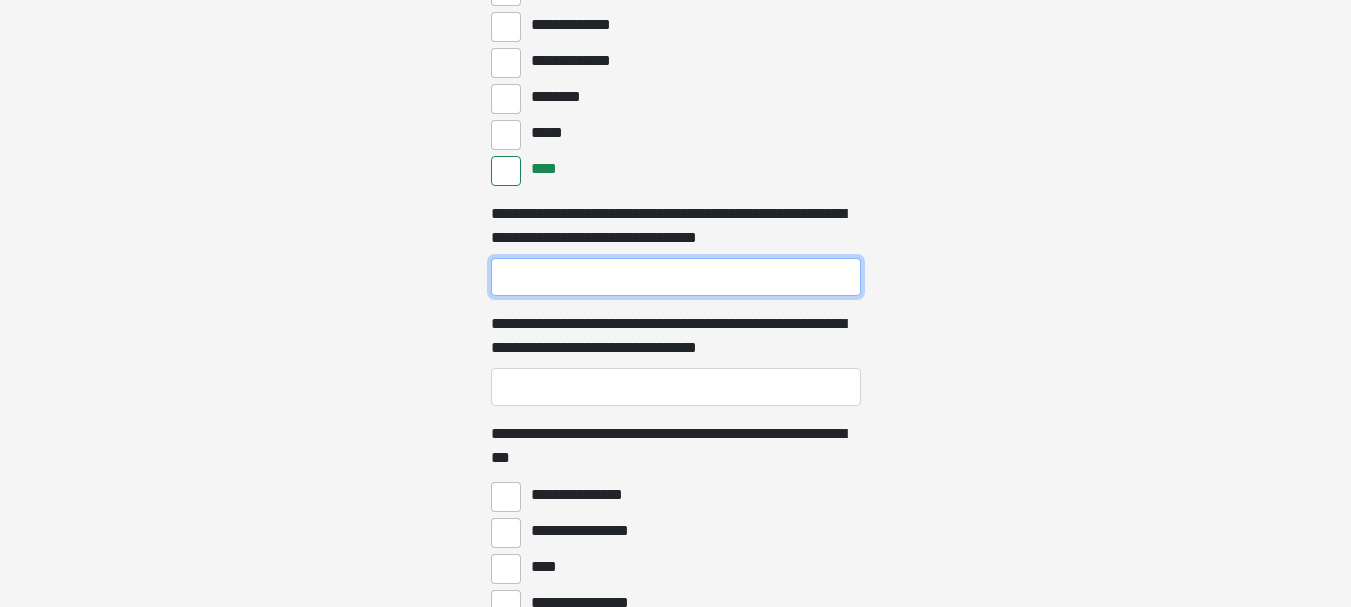 click on "**********" at bounding box center [676, 277] 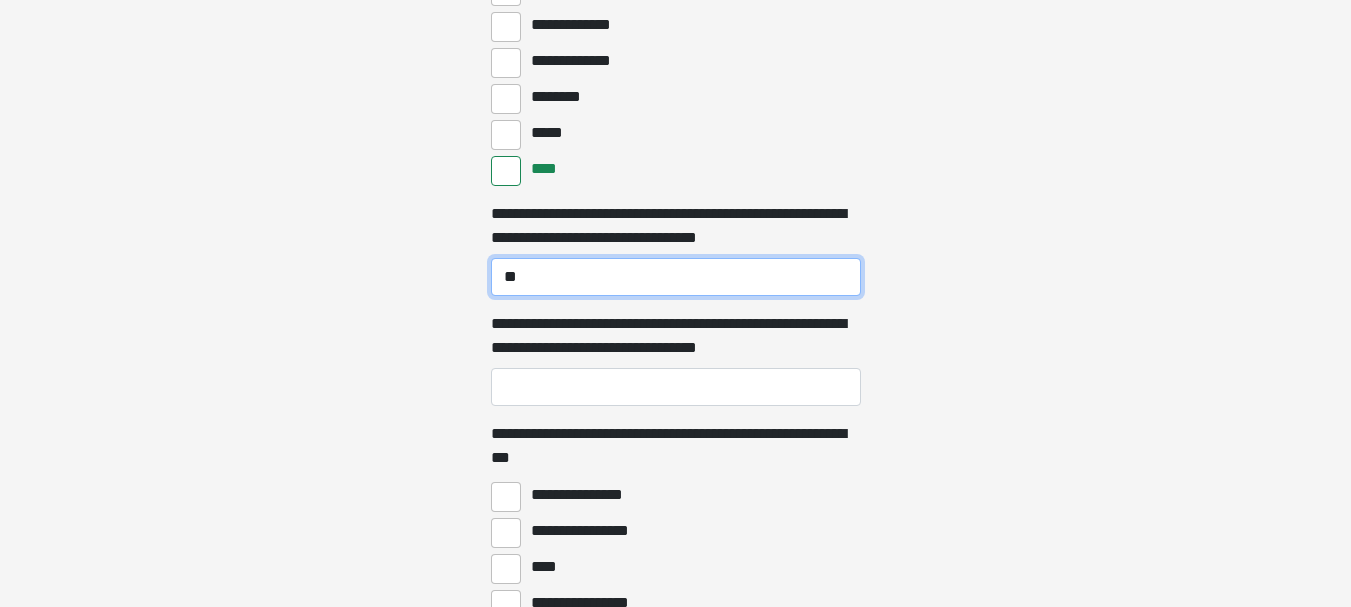 type on "*" 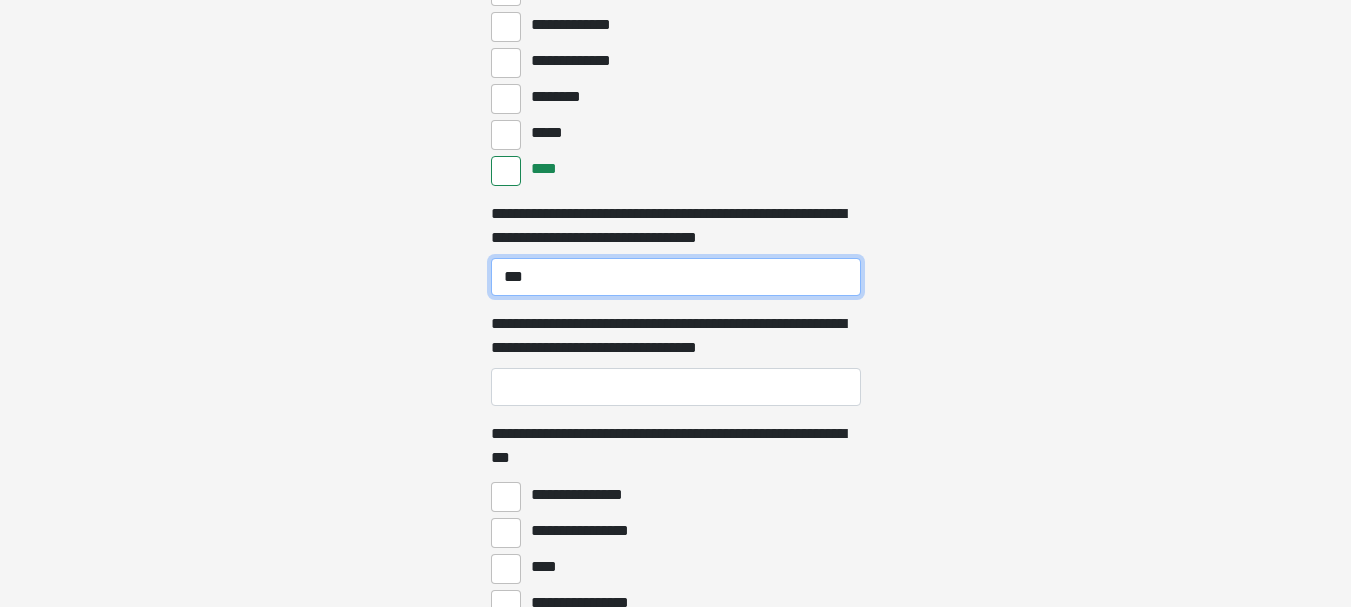 type on "***" 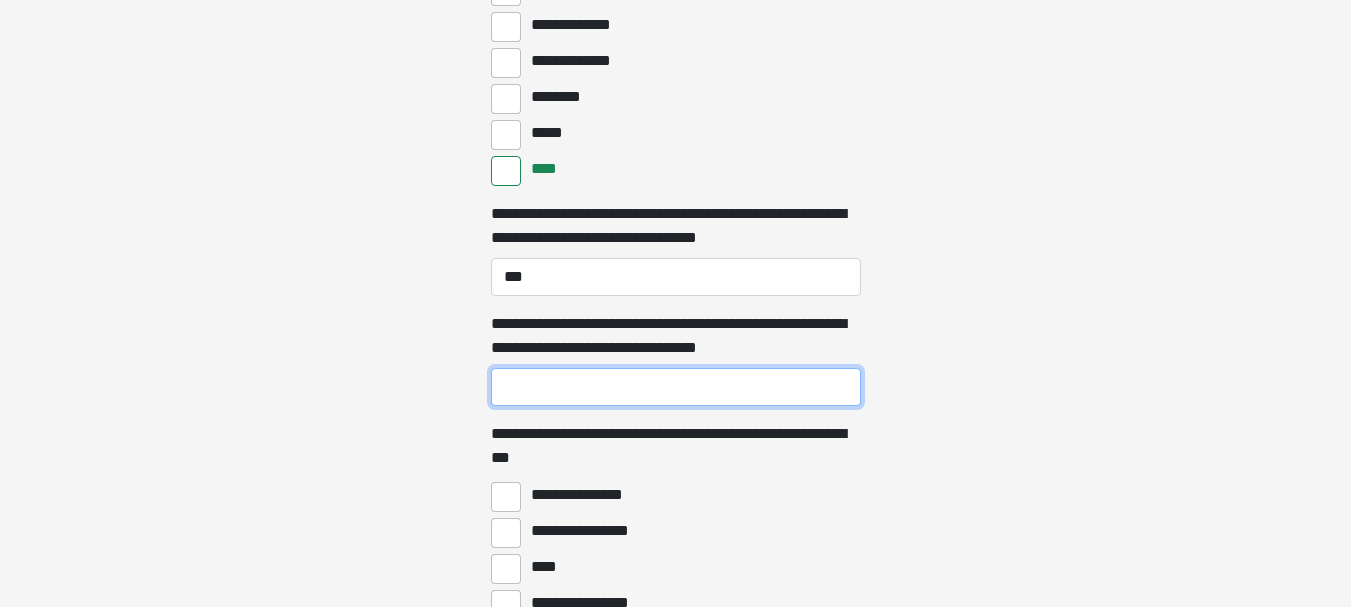 click on "**********" at bounding box center [676, 387] 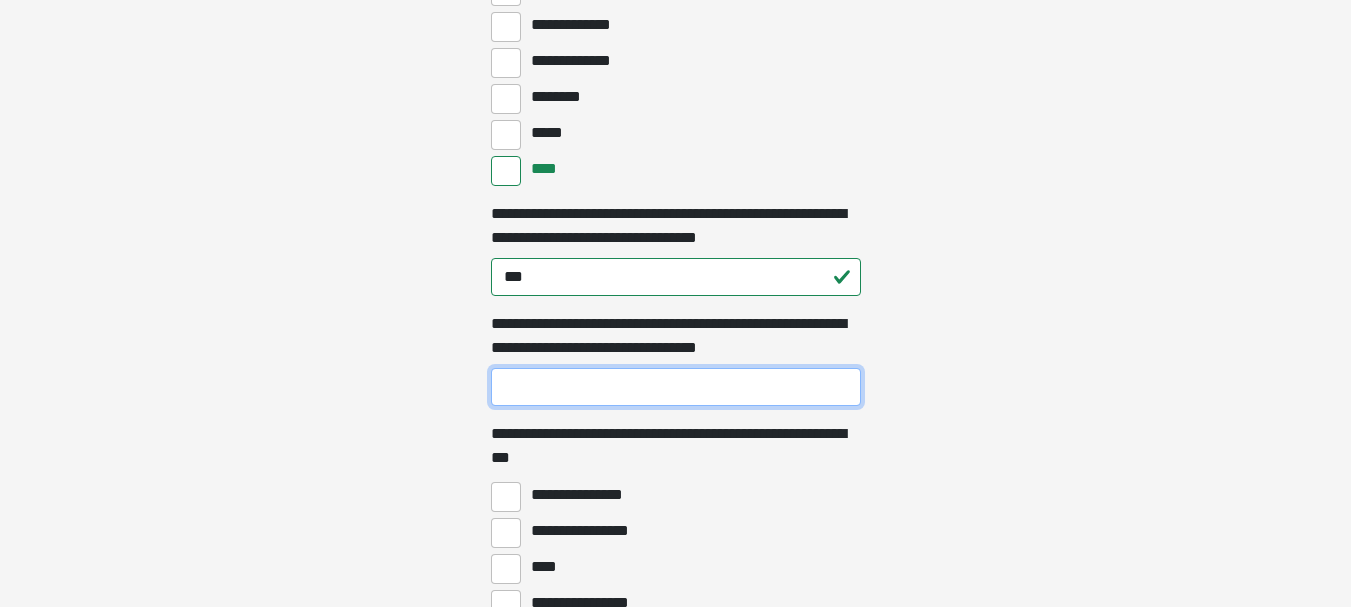 click on "**********" at bounding box center (676, 387) 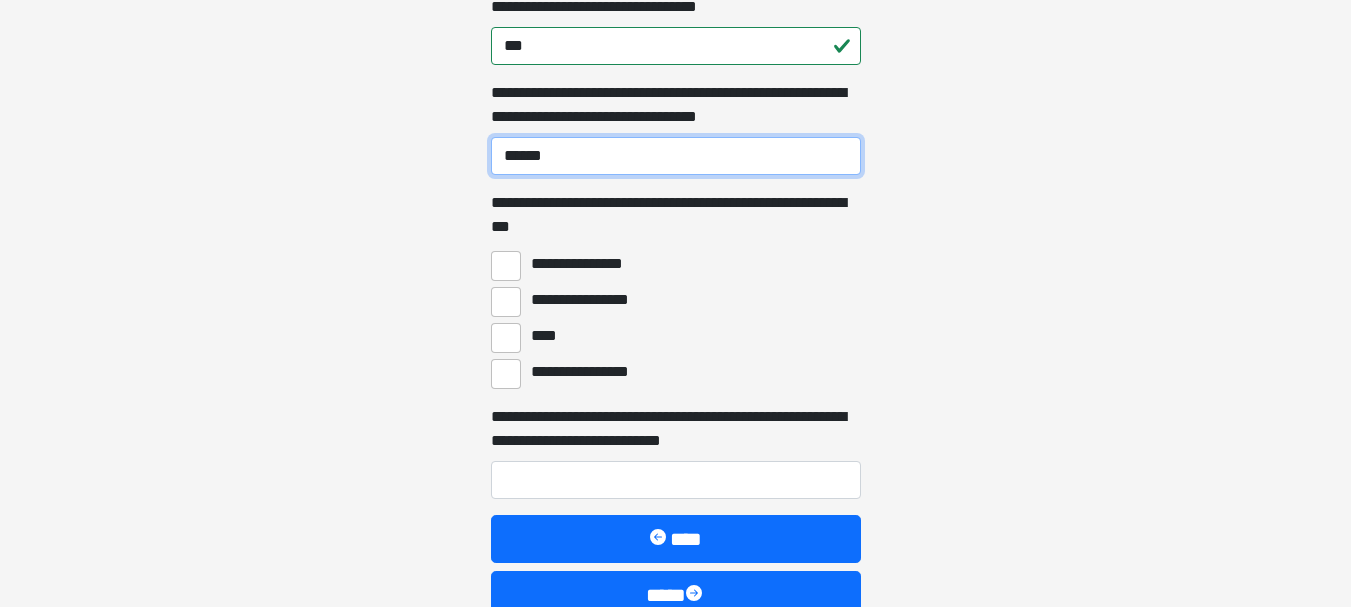 scroll, scrollTop: 5520, scrollLeft: 0, axis: vertical 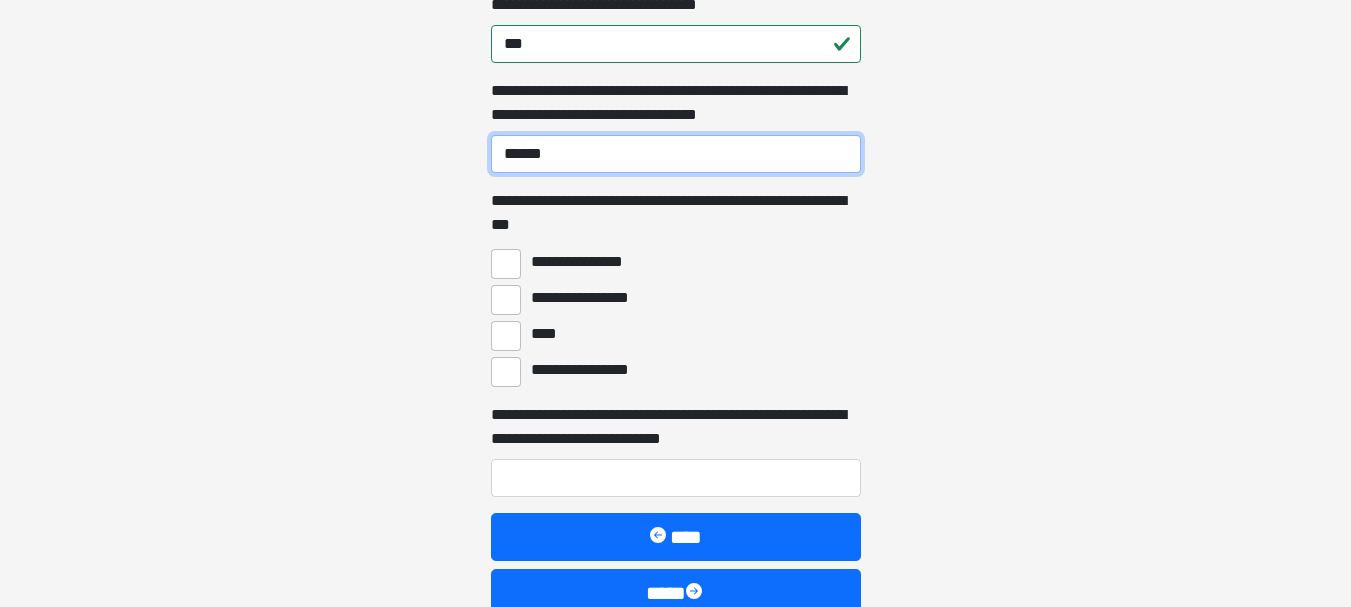 type on "******" 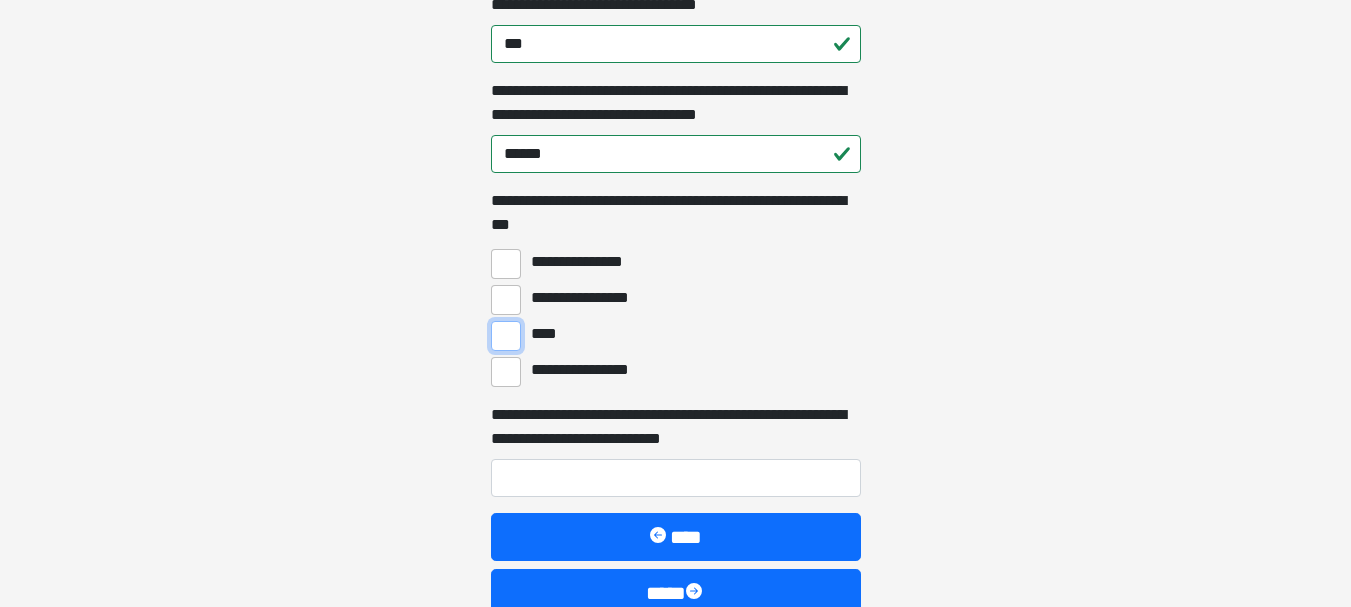 click on "****" at bounding box center [506, 336] 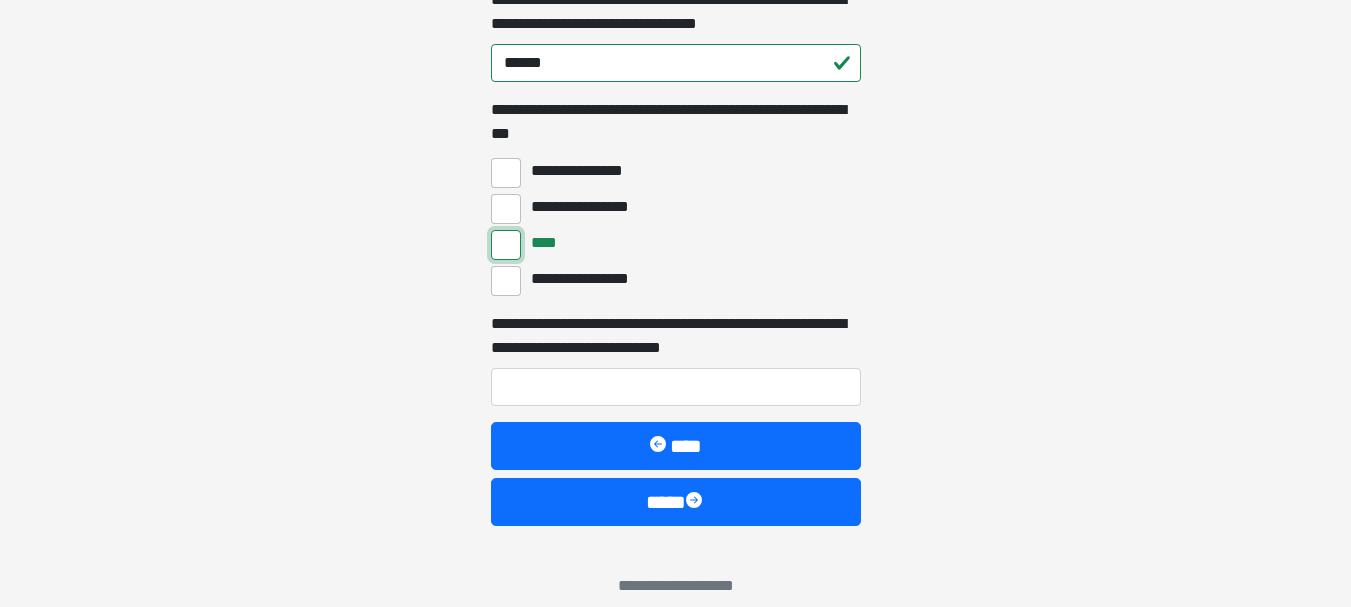 scroll, scrollTop: 5633, scrollLeft: 0, axis: vertical 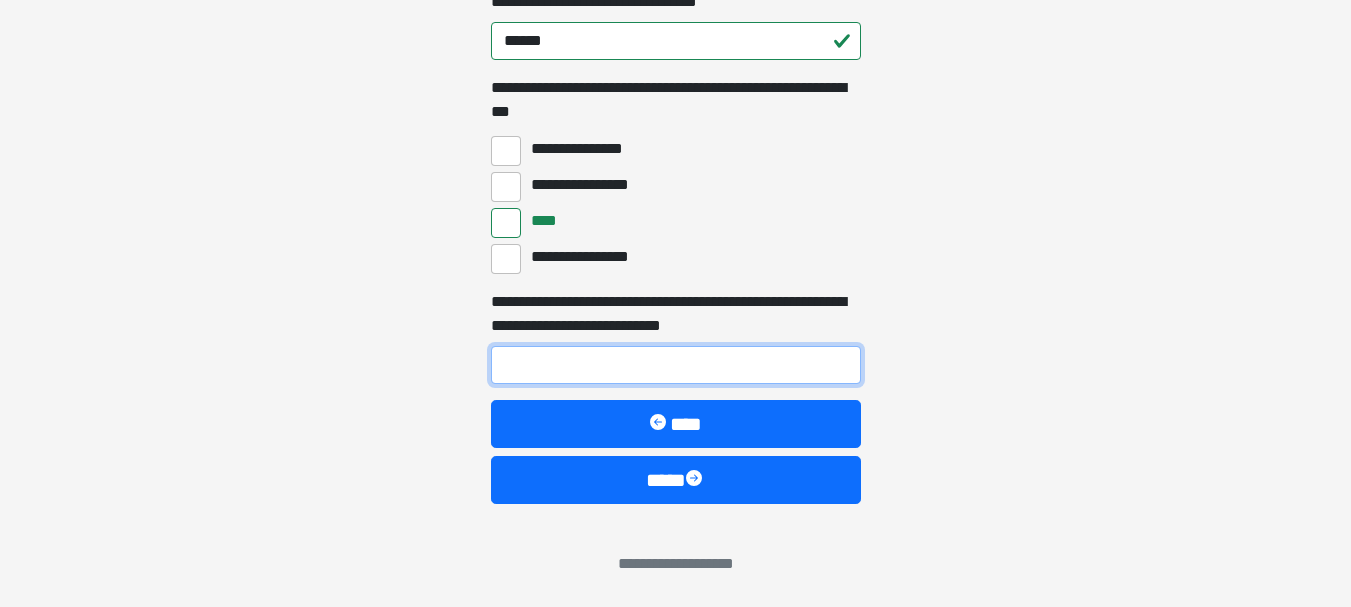 click on "**********" at bounding box center (676, 365) 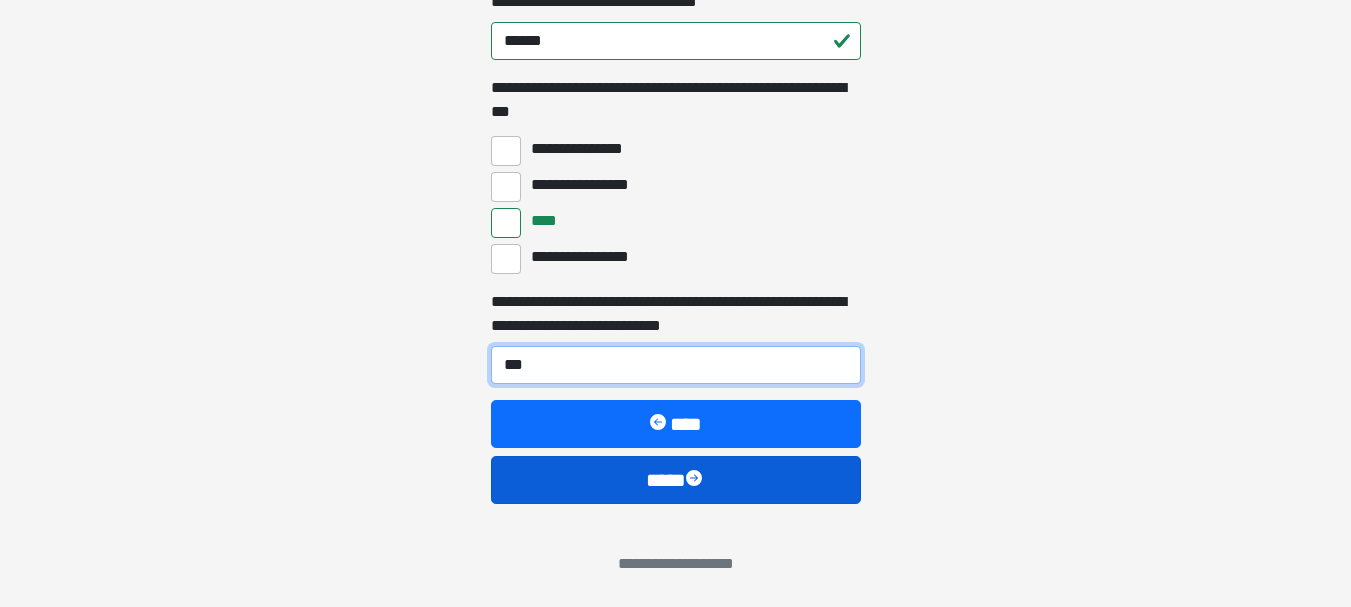 type on "***" 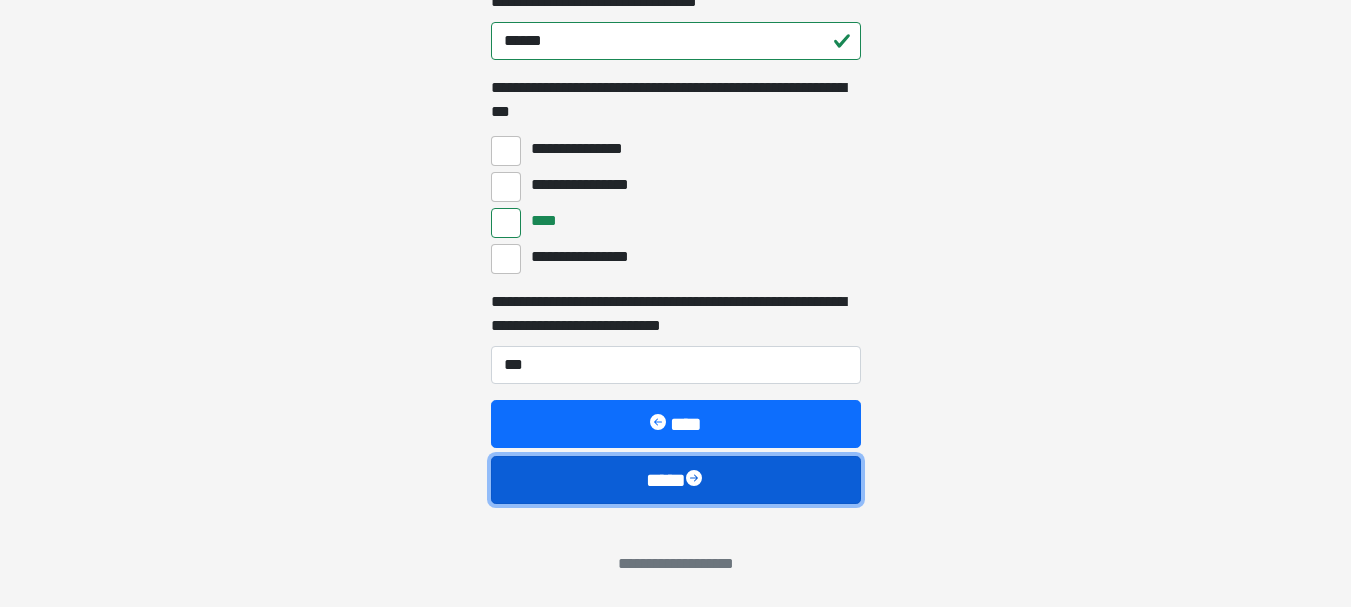 click on "****" at bounding box center (676, 480) 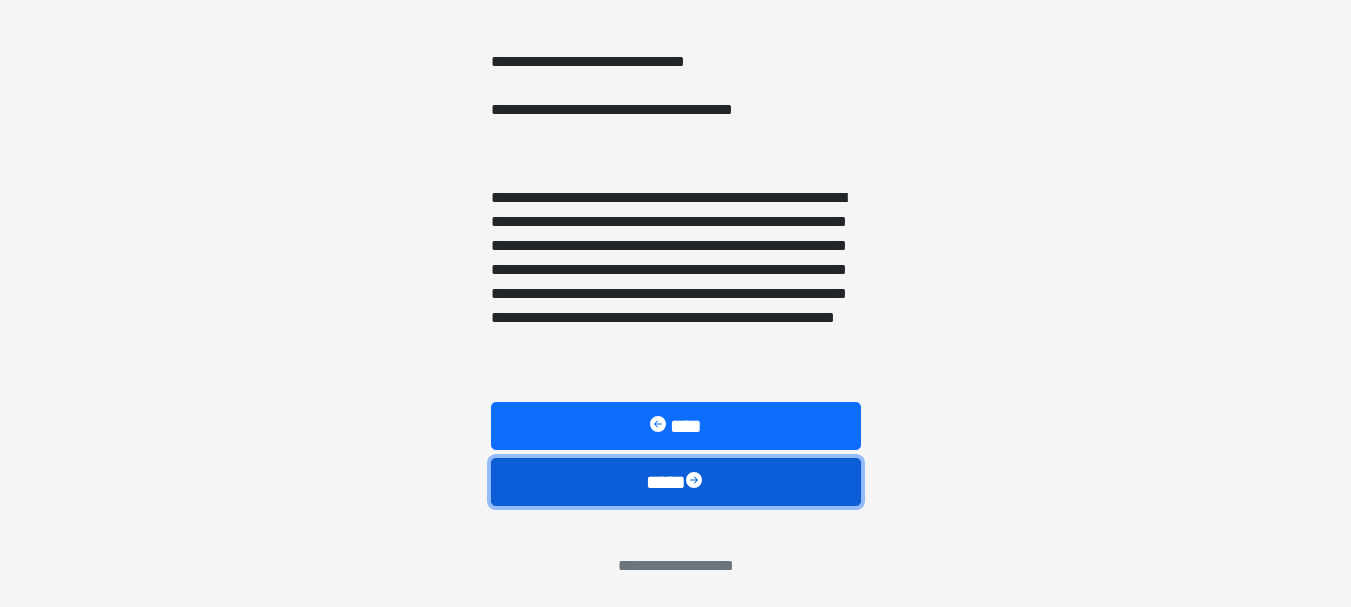 scroll, scrollTop: 1623, scrollLeft: 0, axis: vertical 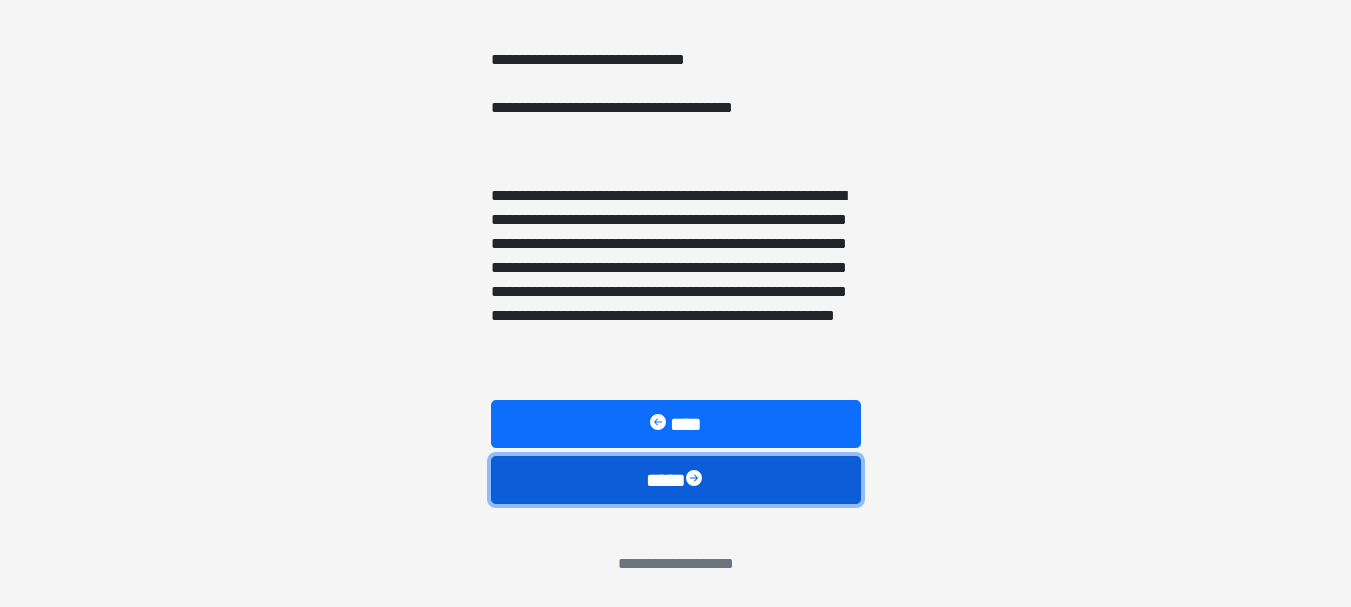 click on "****" at bounding box center [676, 480] 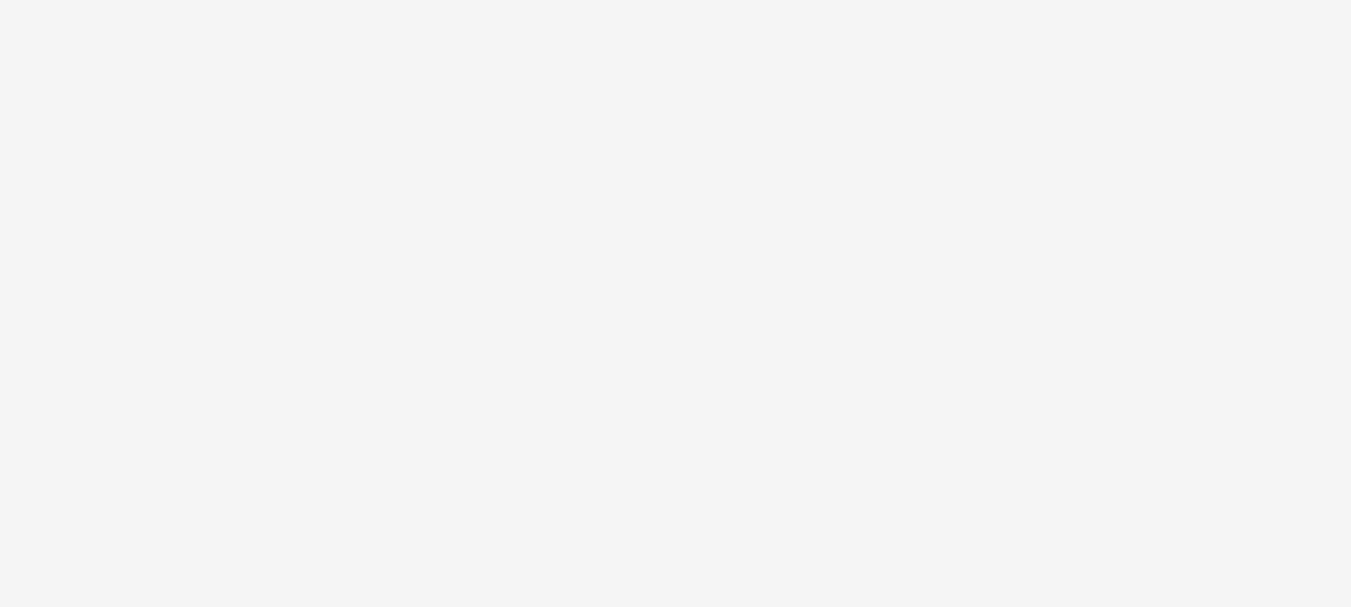 scroll, scrollTop: 157, scrollLeft: 0, axis: vertical 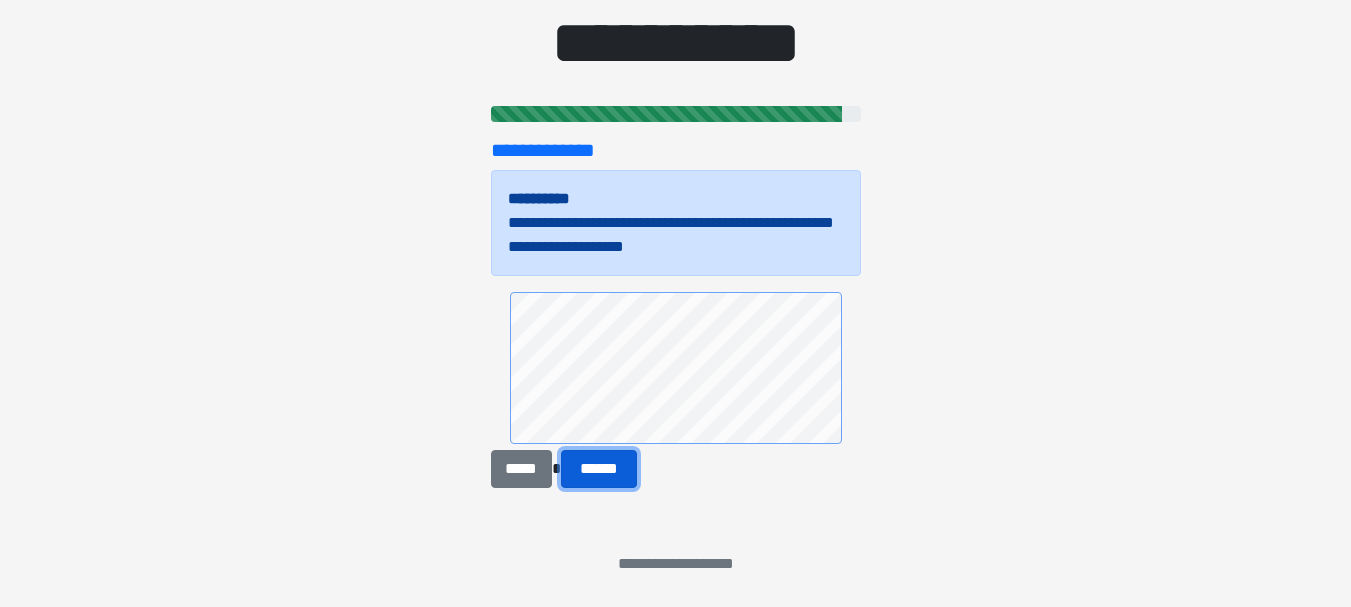click on "******" at bounding box center (599, 469) 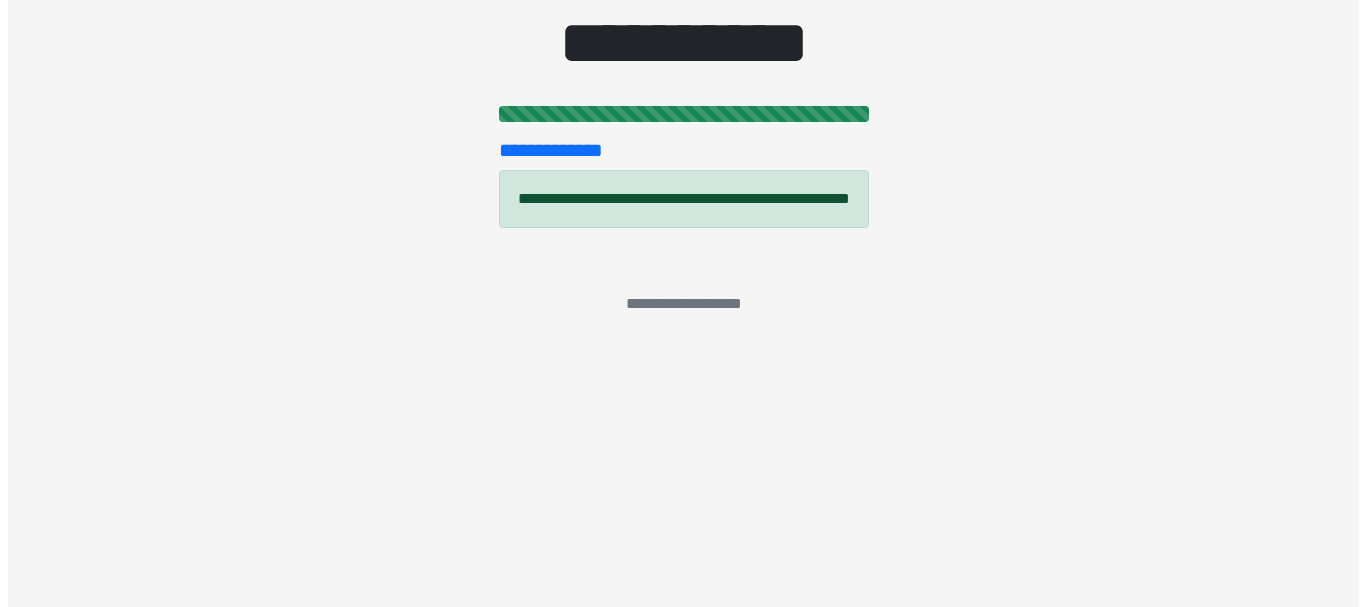 scroll, scrollTop: 0, scrollLeft: 0, axis: both 